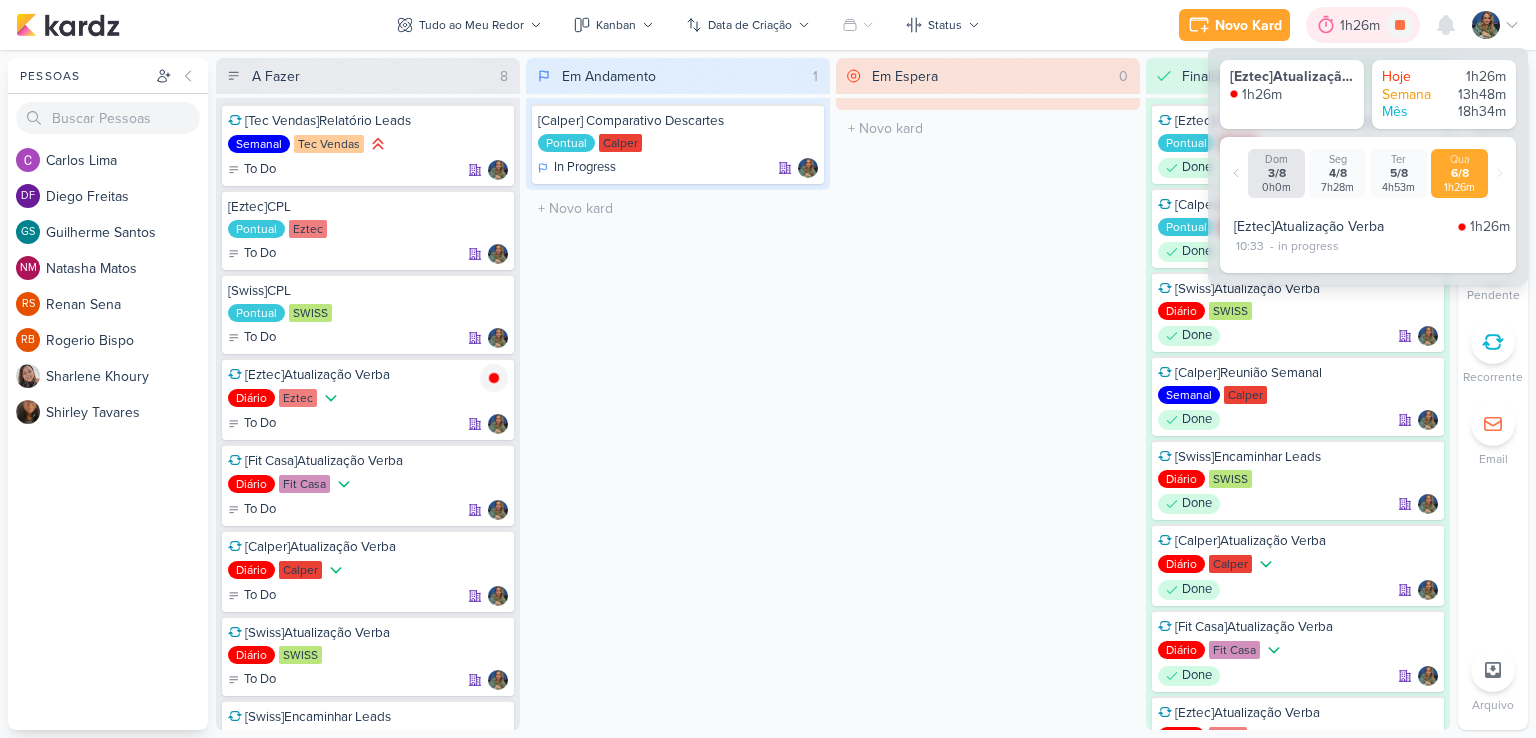 scroll, scrollTop: 0, scrollLeft: 0, axis: both 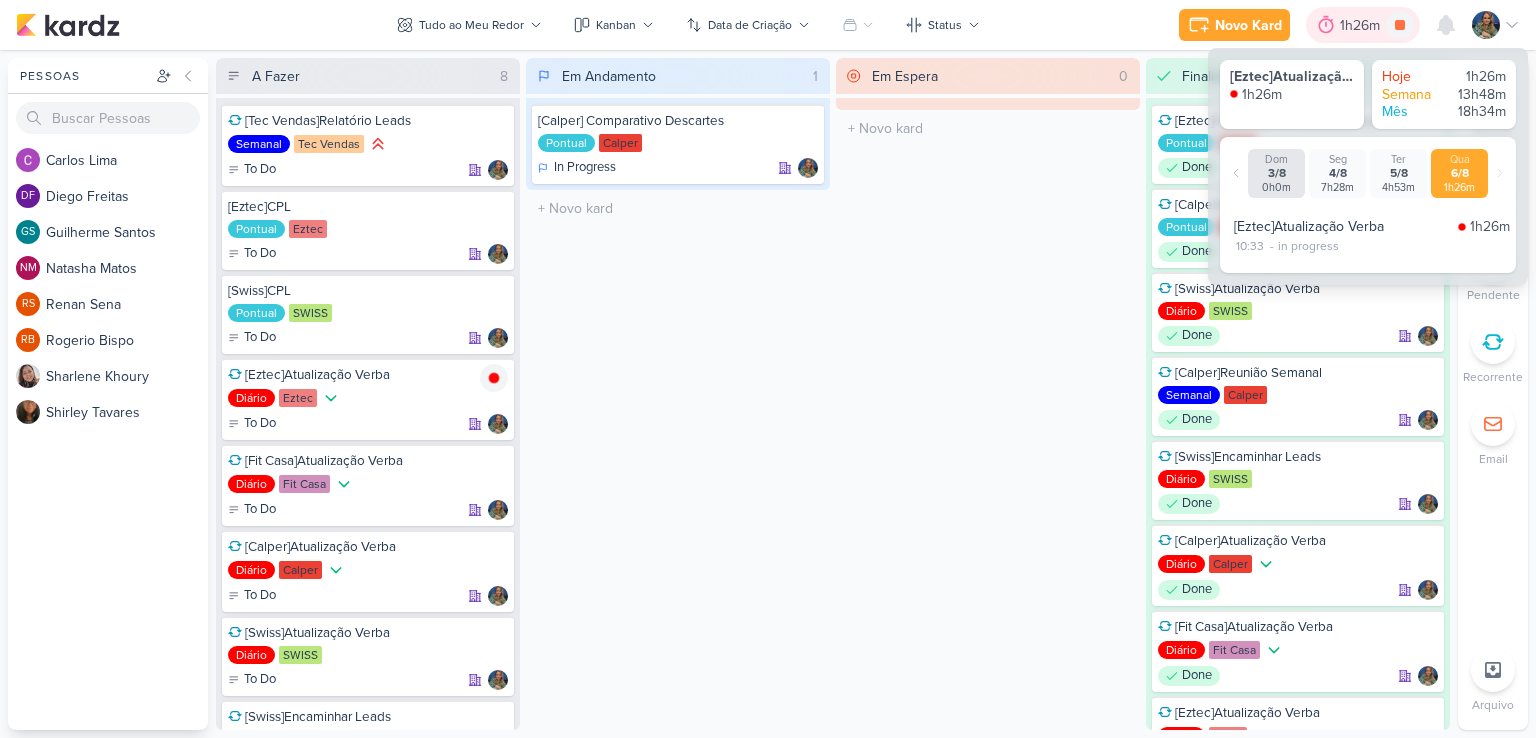 click on "1h26m" at bounding box center (1363, 25) 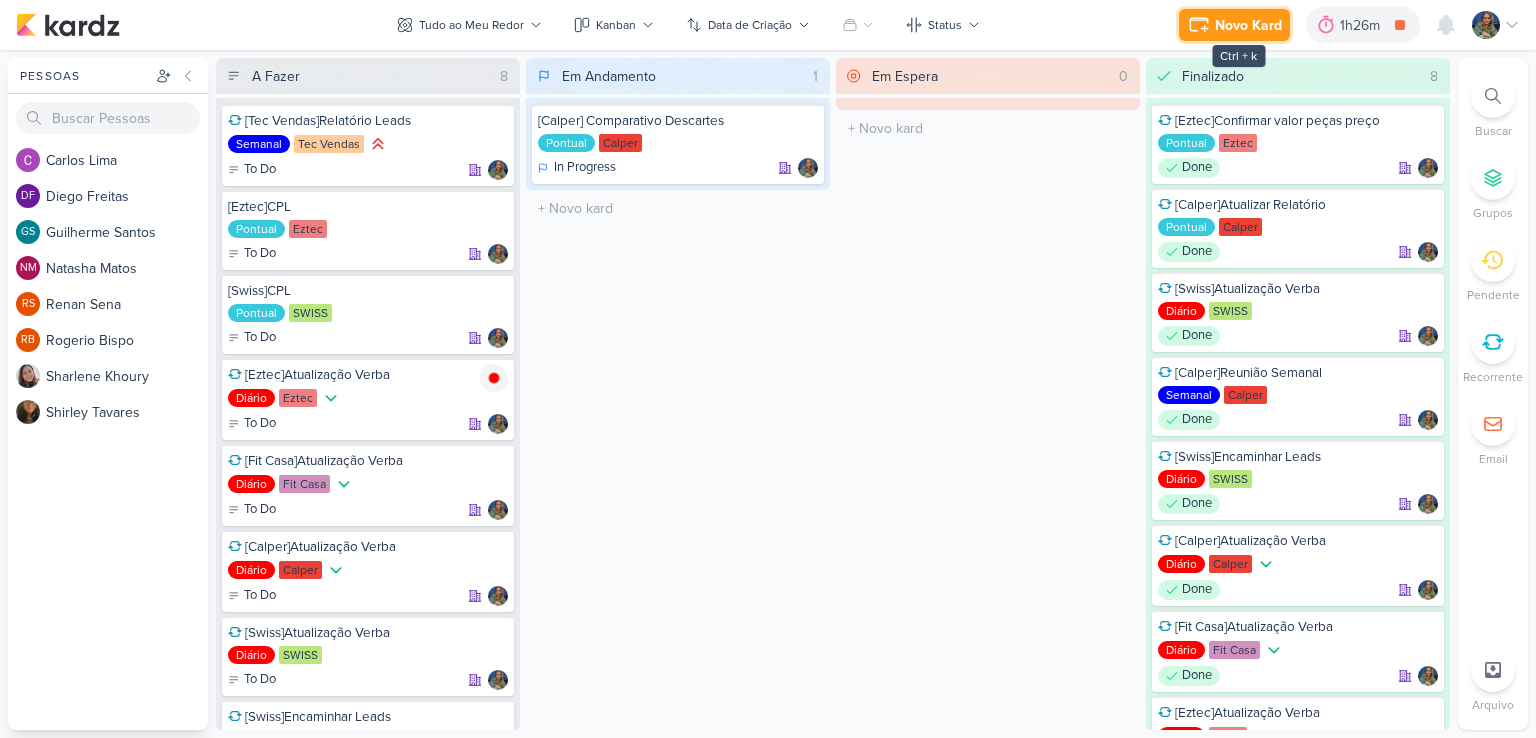 click on "Novo Kard" at bounding box center [1248, 25] 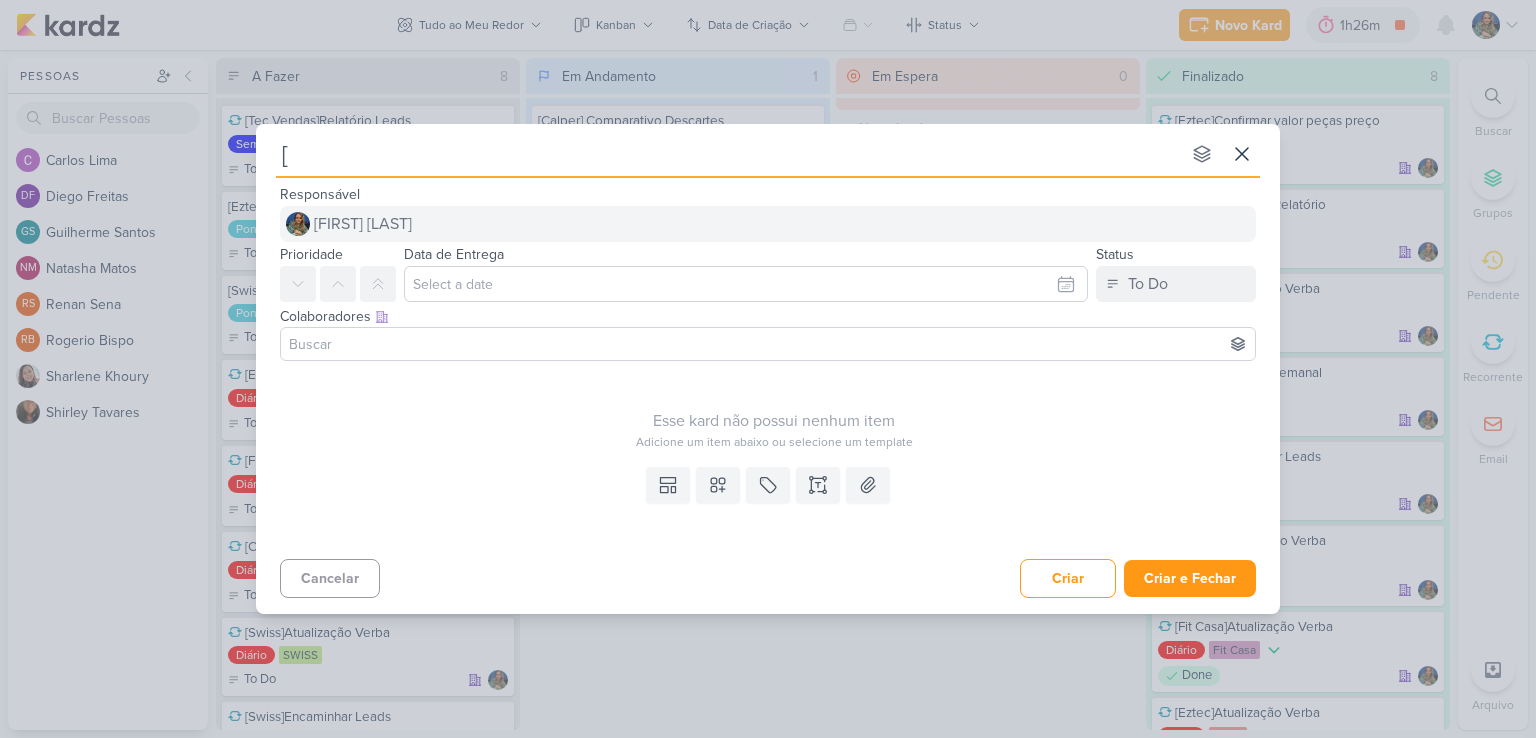 type on "[E" 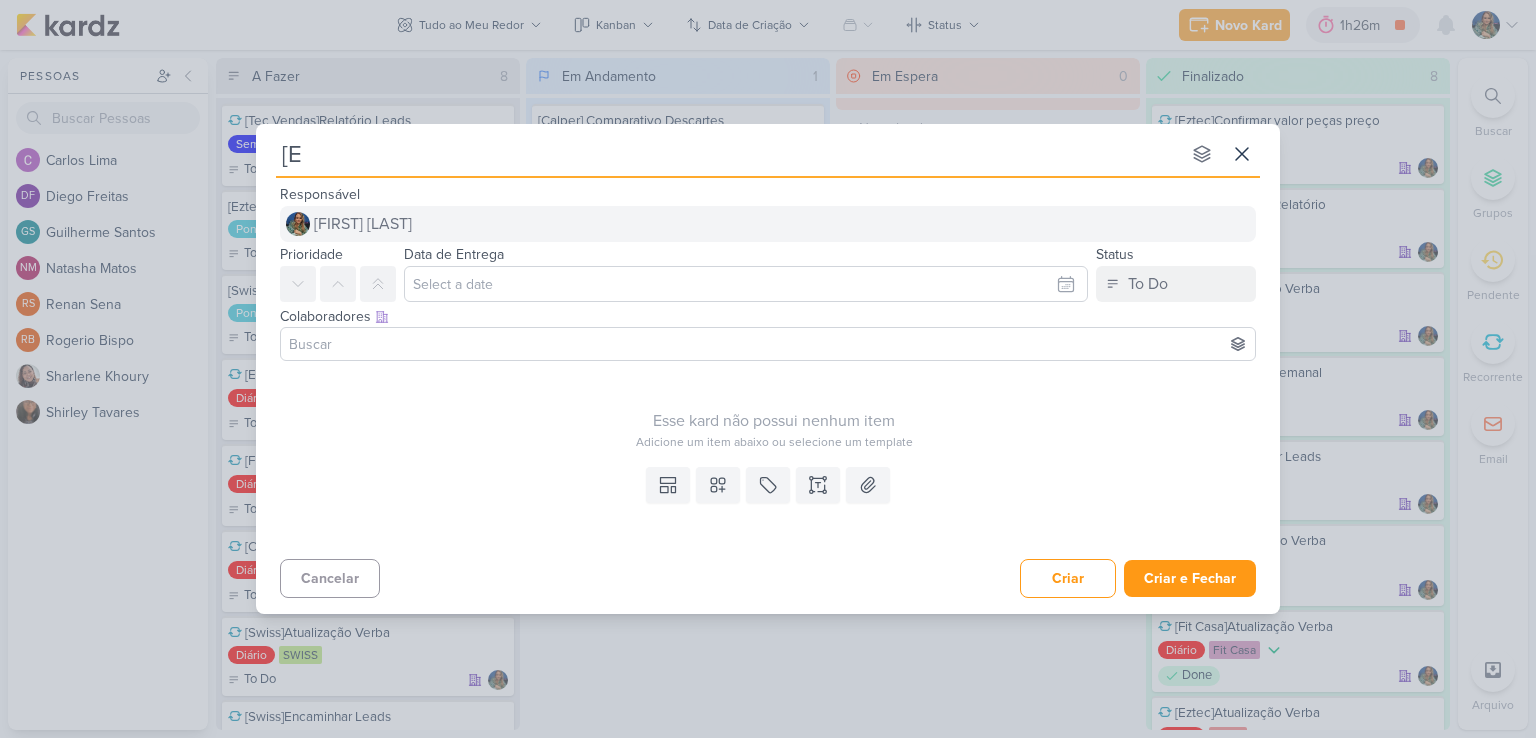 type 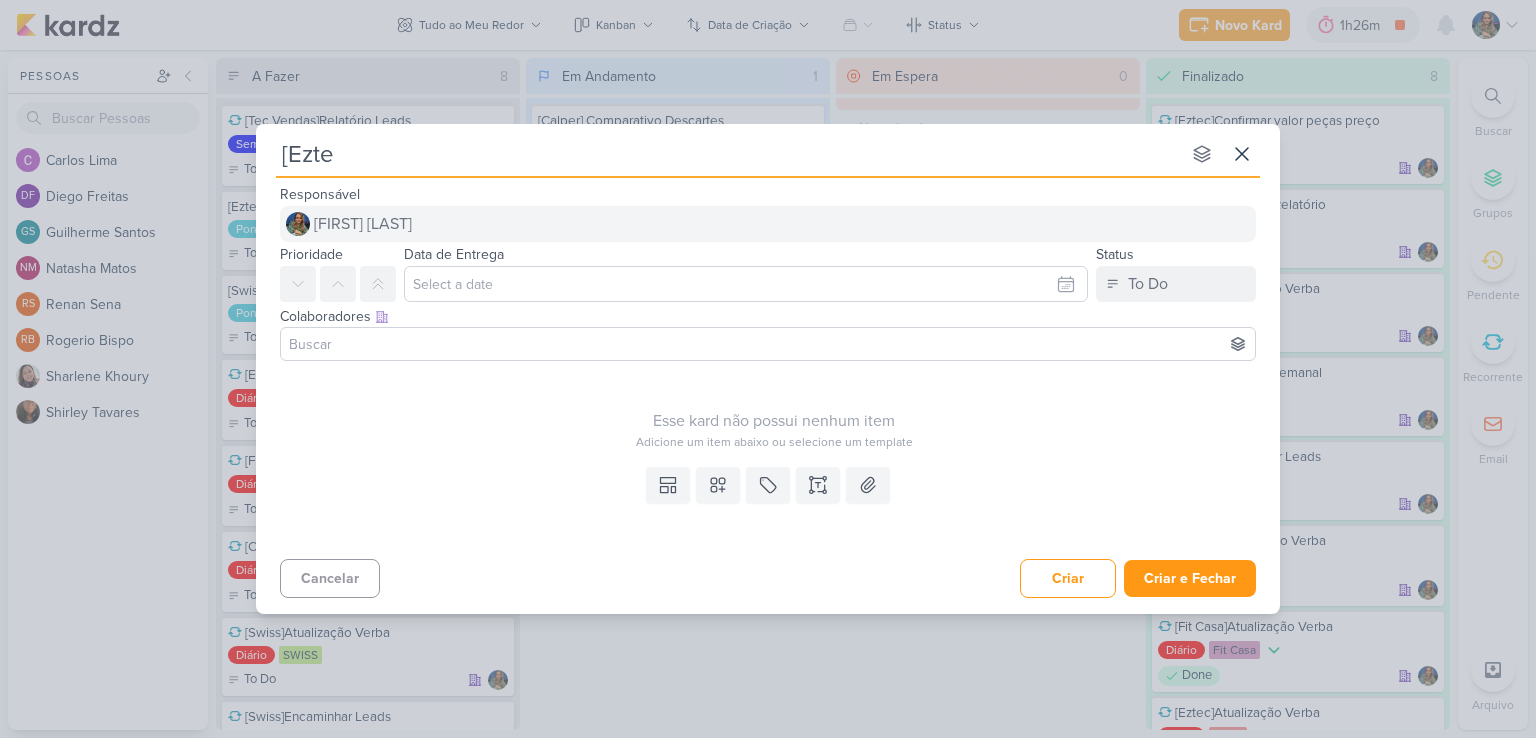 type on "[Eztec" 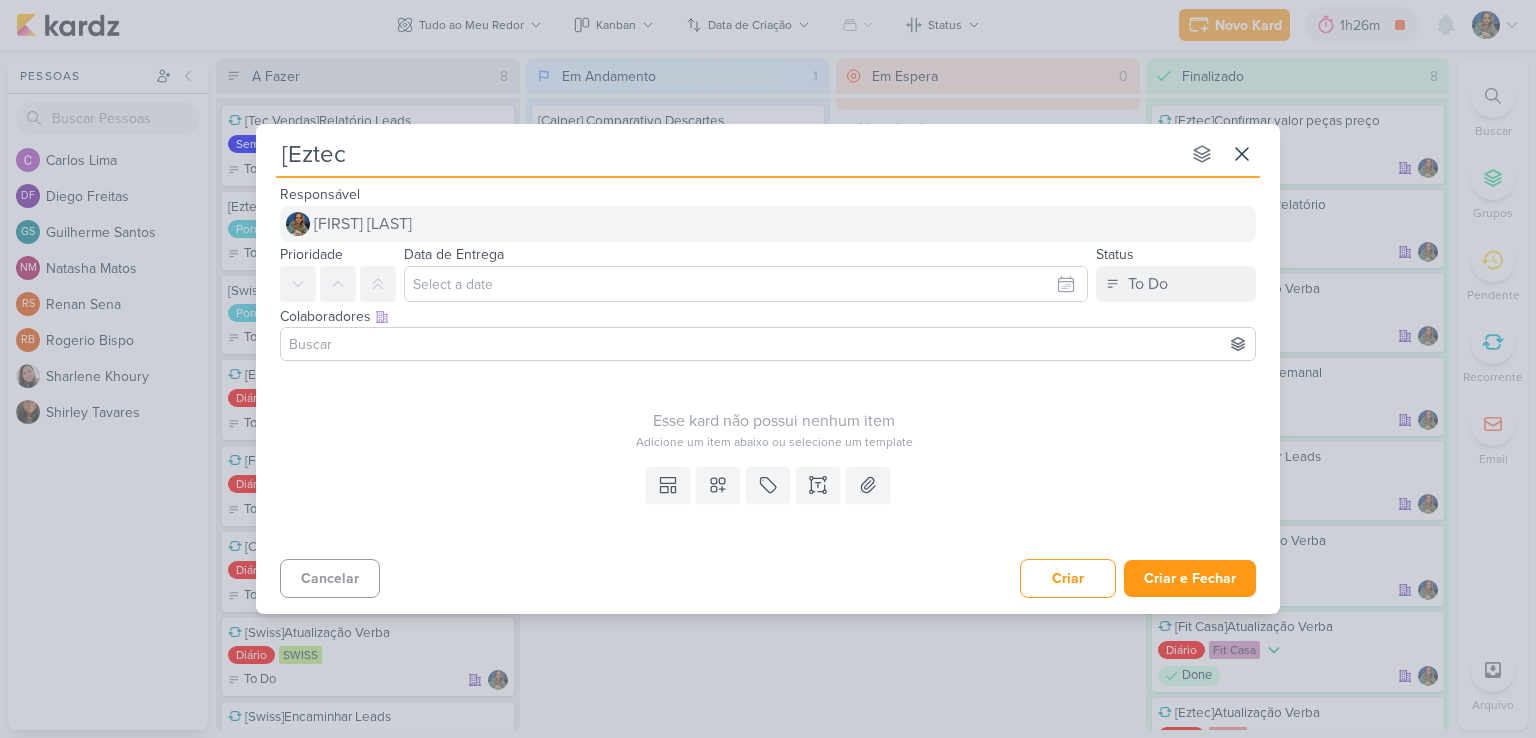 type 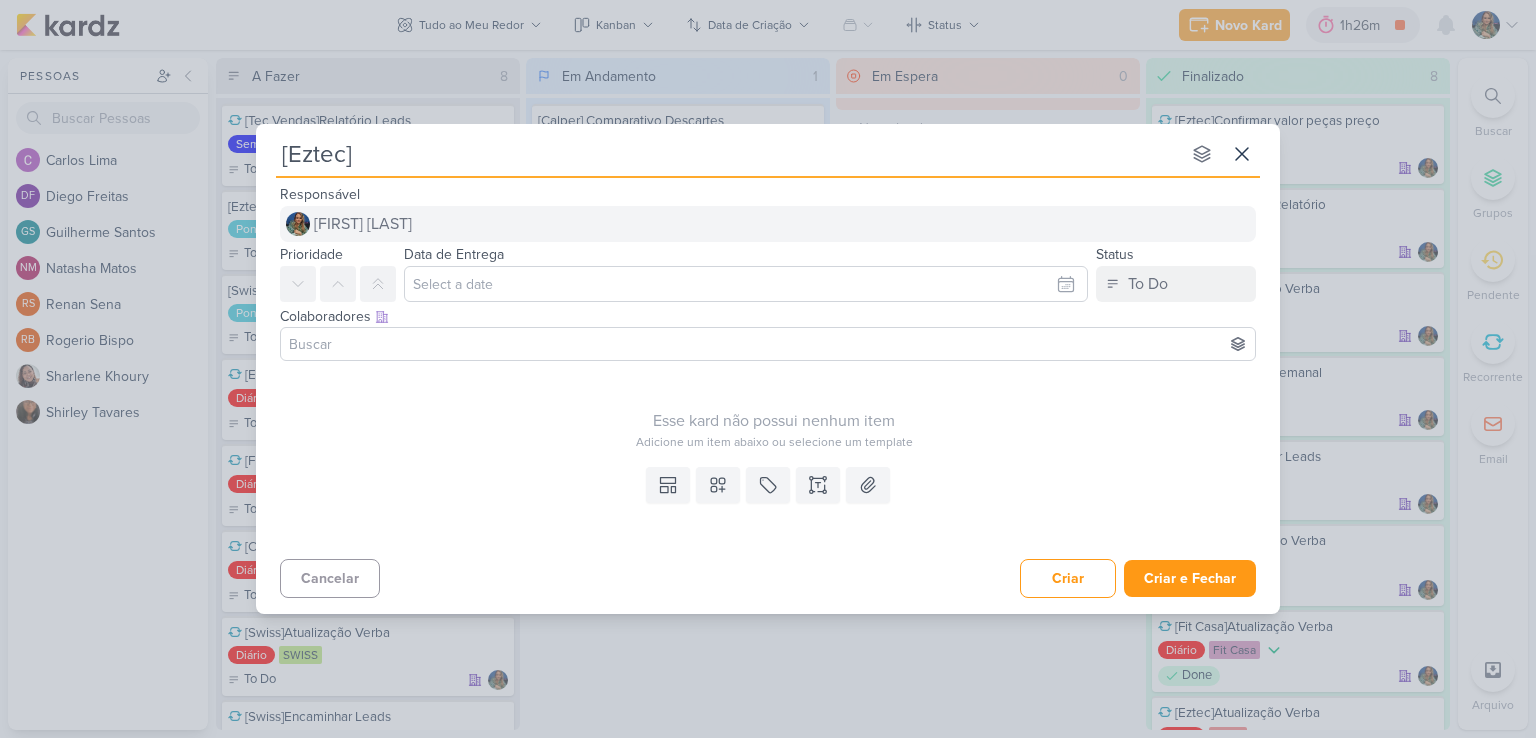 type 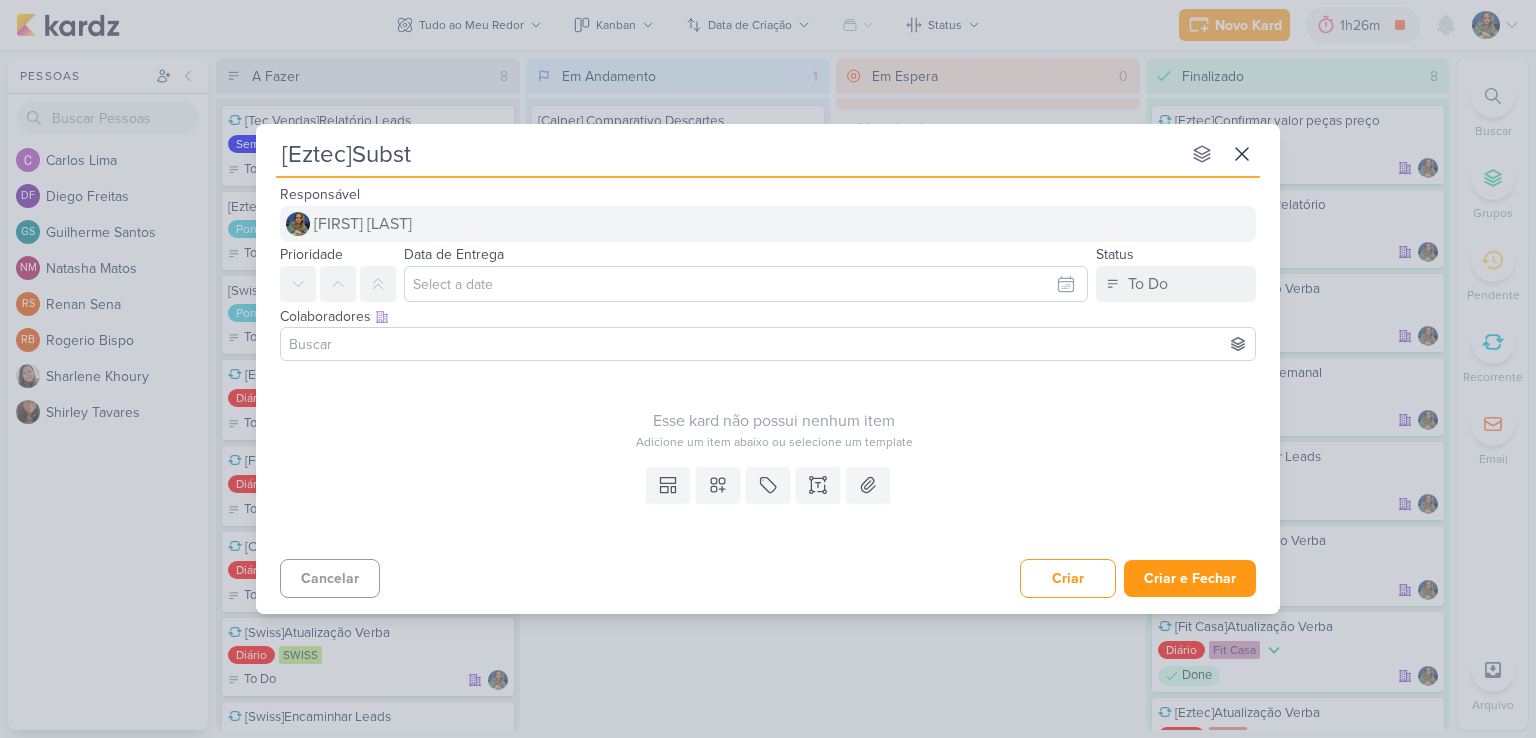 type on "[Eztec]Substi" 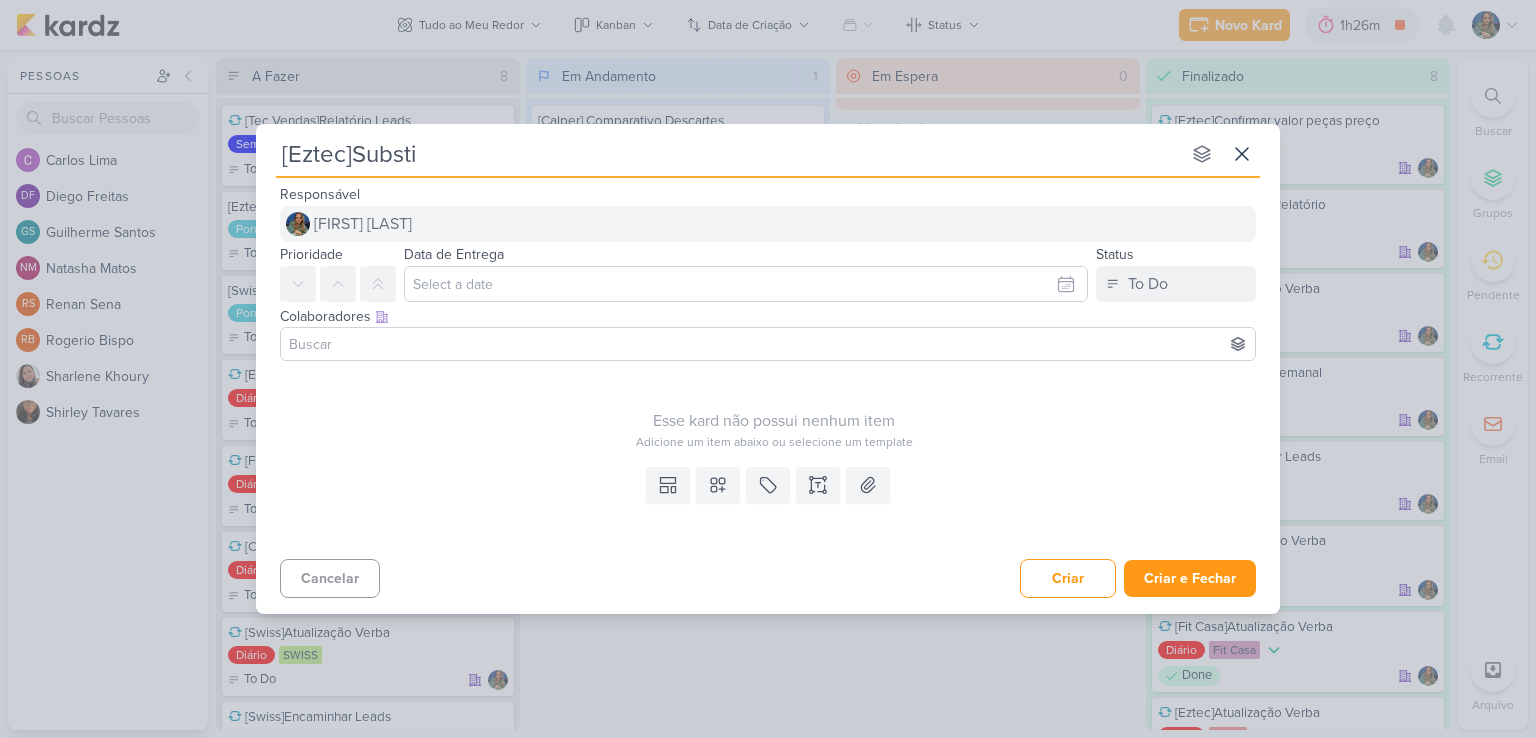 type 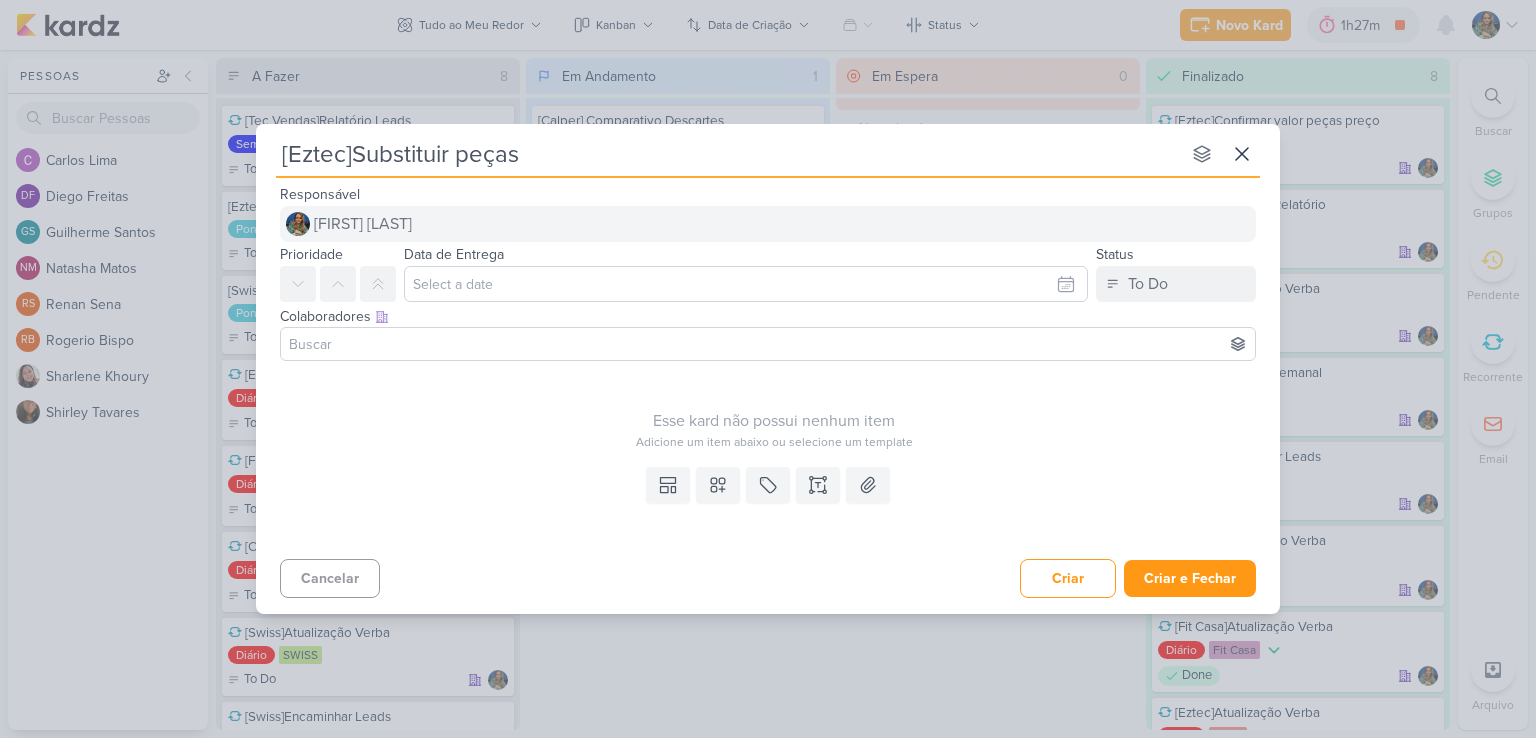 type on "[Eztec]Substituir pe" 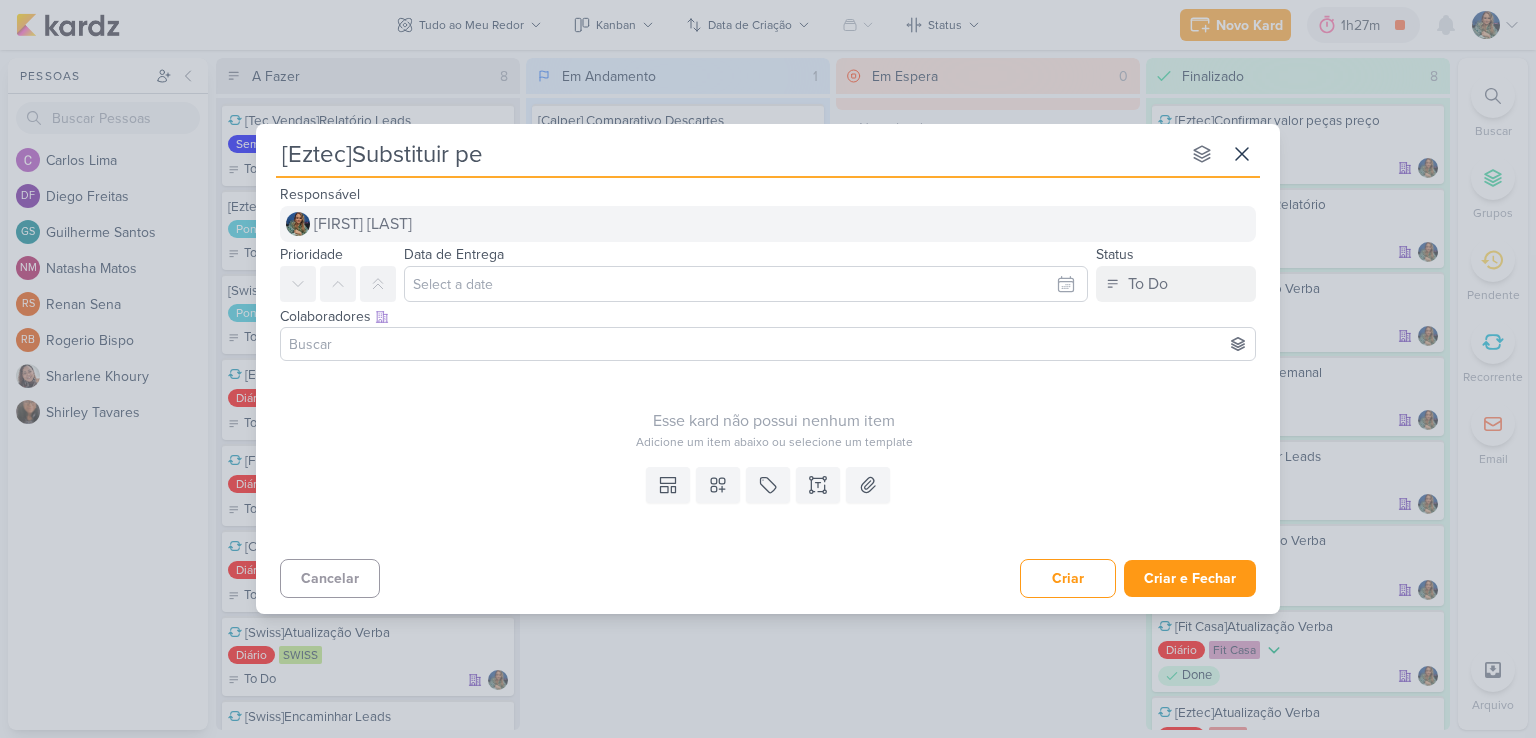 type 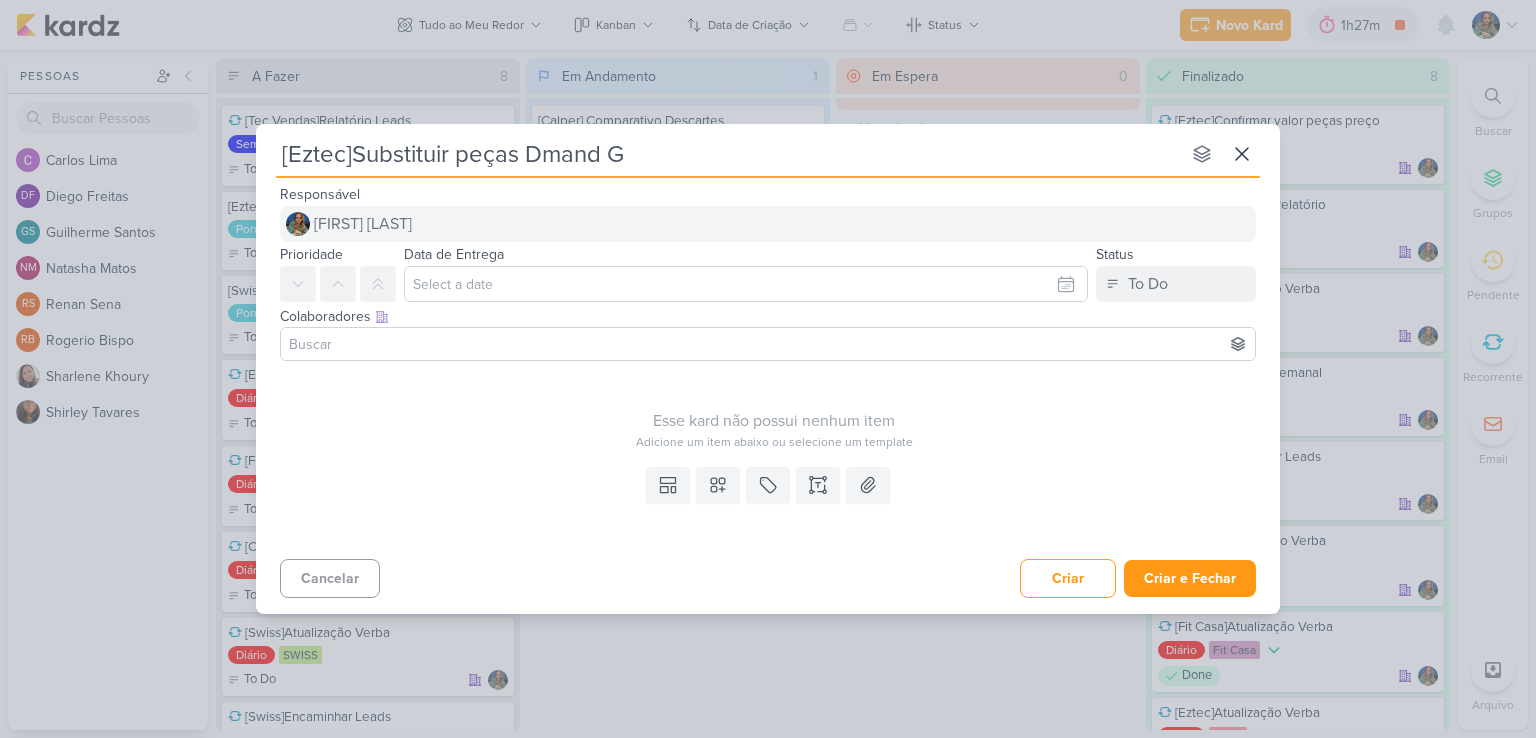 type on "[Eztec]Substituir peças Dmand Gn" 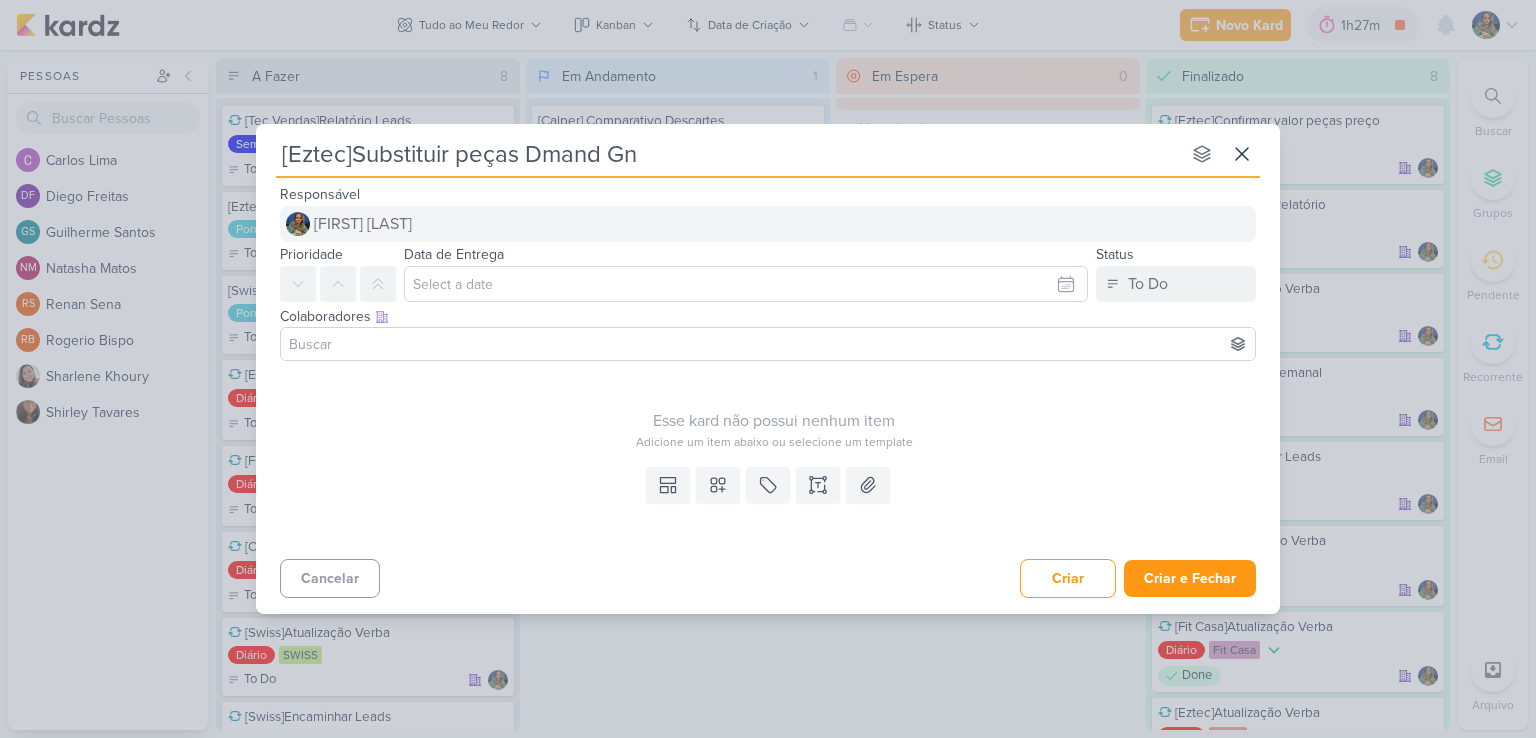 type 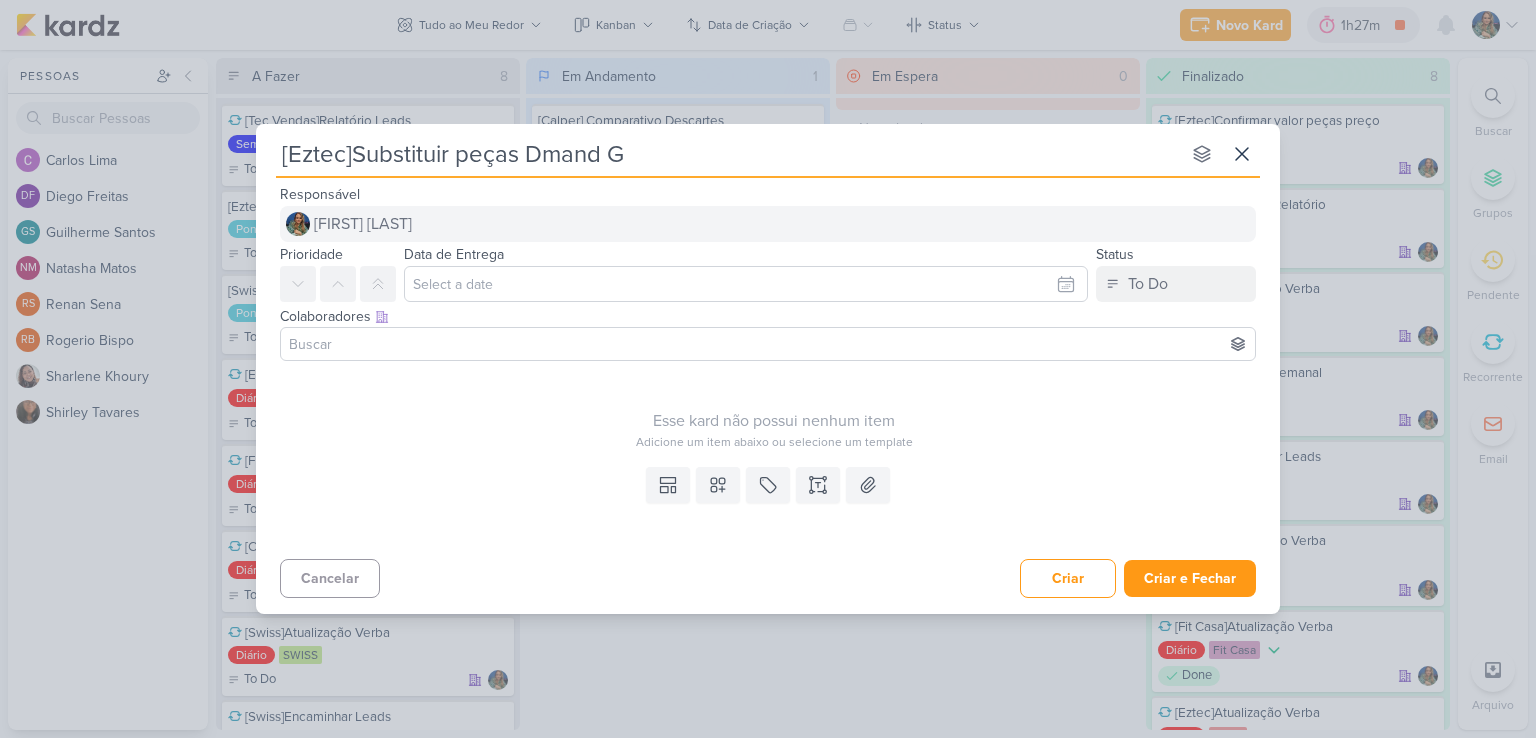 type 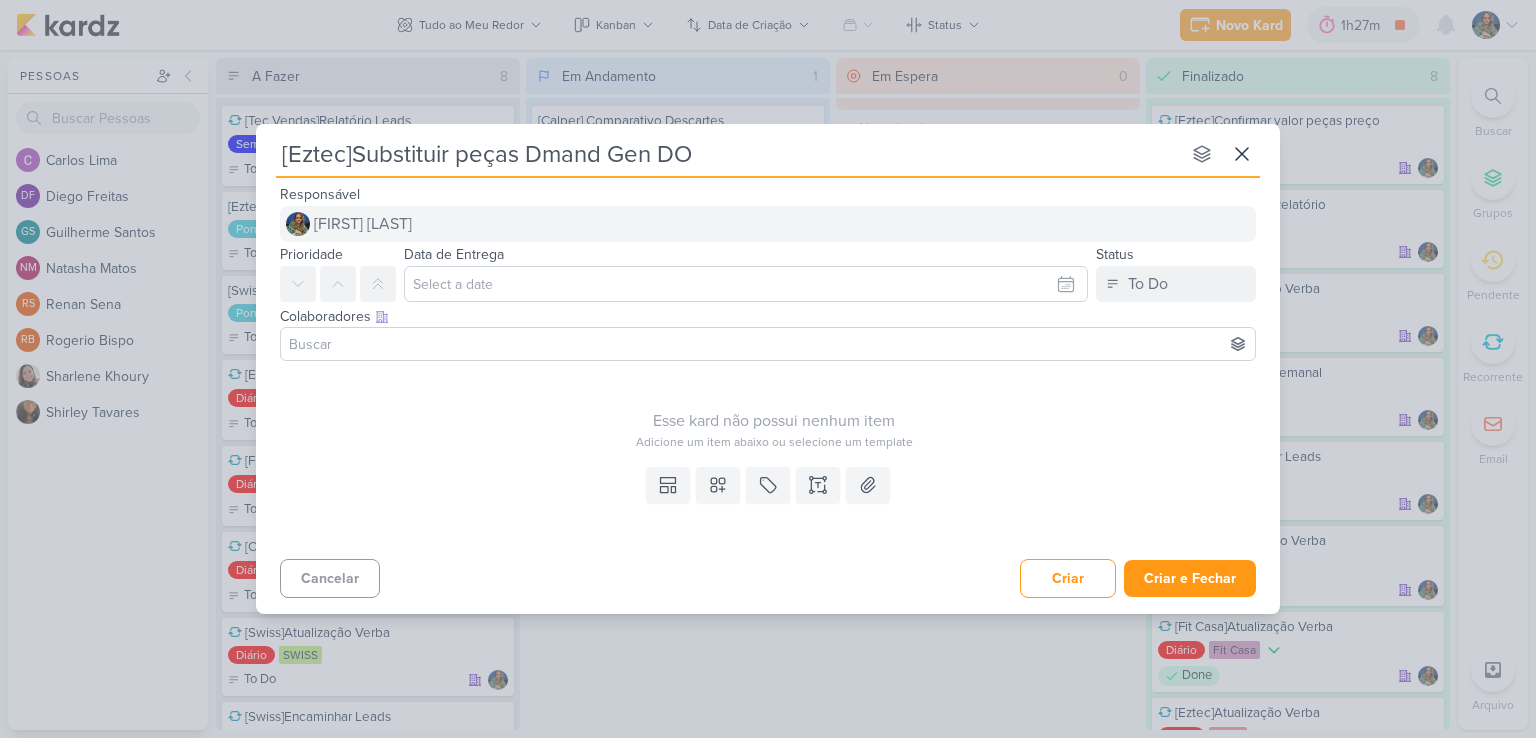 type on "[Eztec]Substituir peças Dmand Gen DOt" 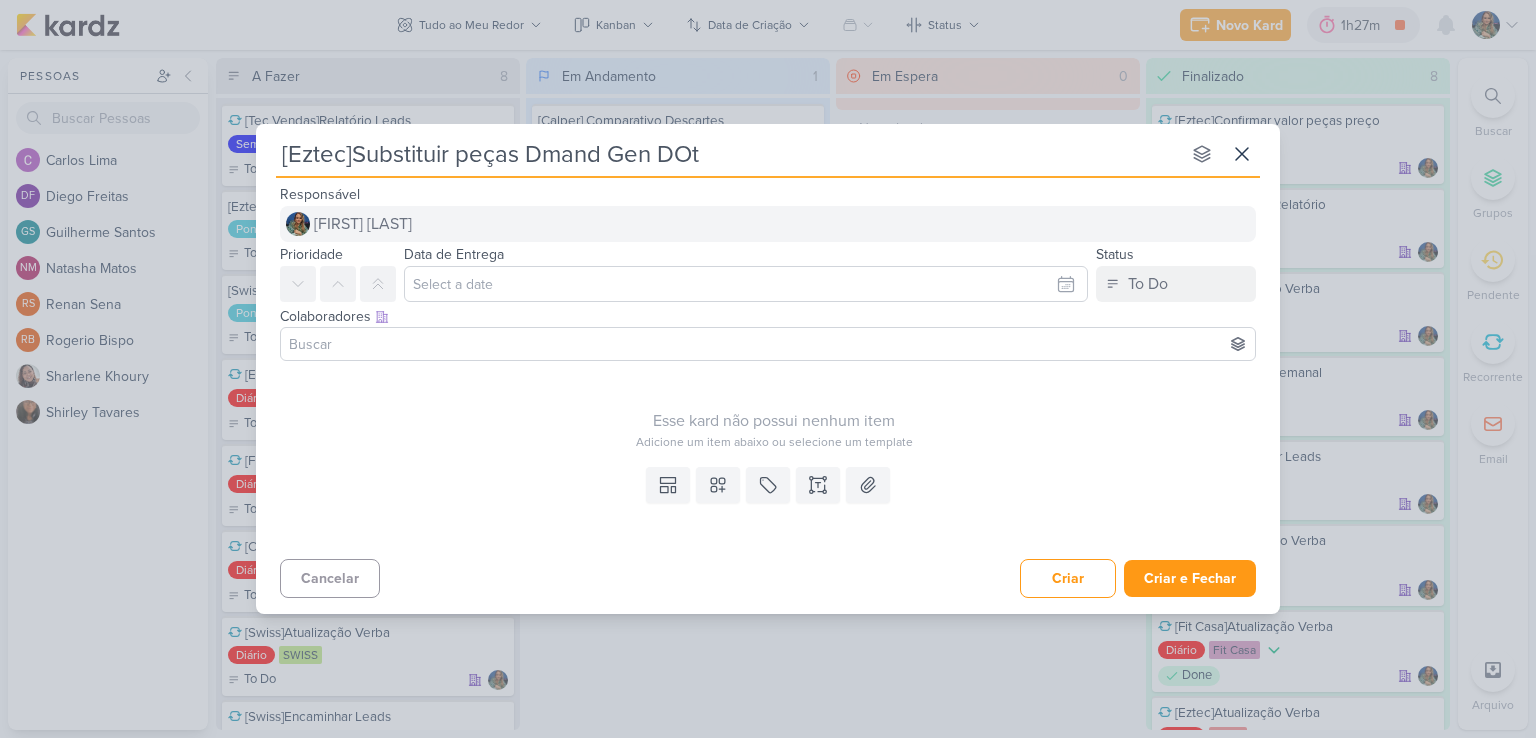type 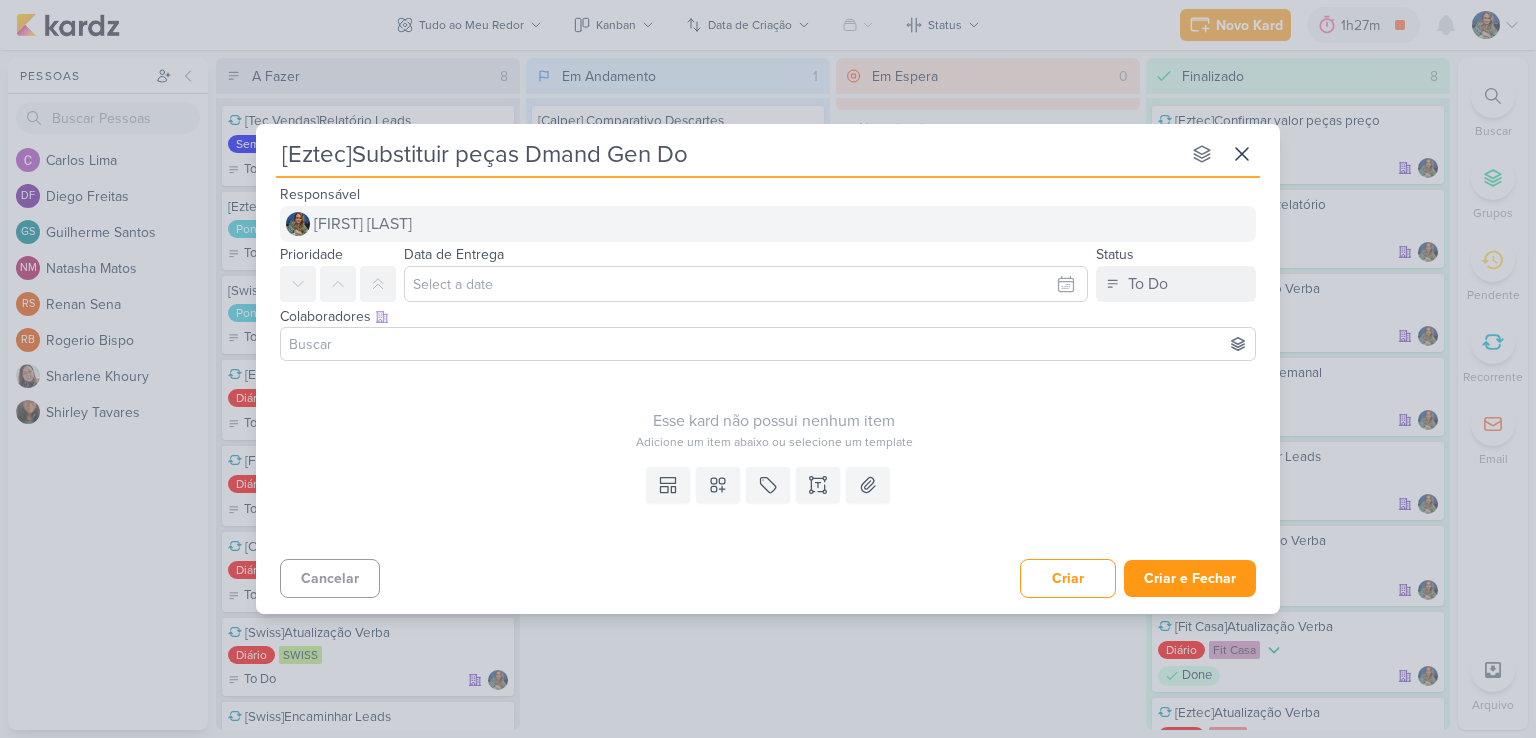 type on "[Eztec]Substituir peças Dmand Gen Dot" 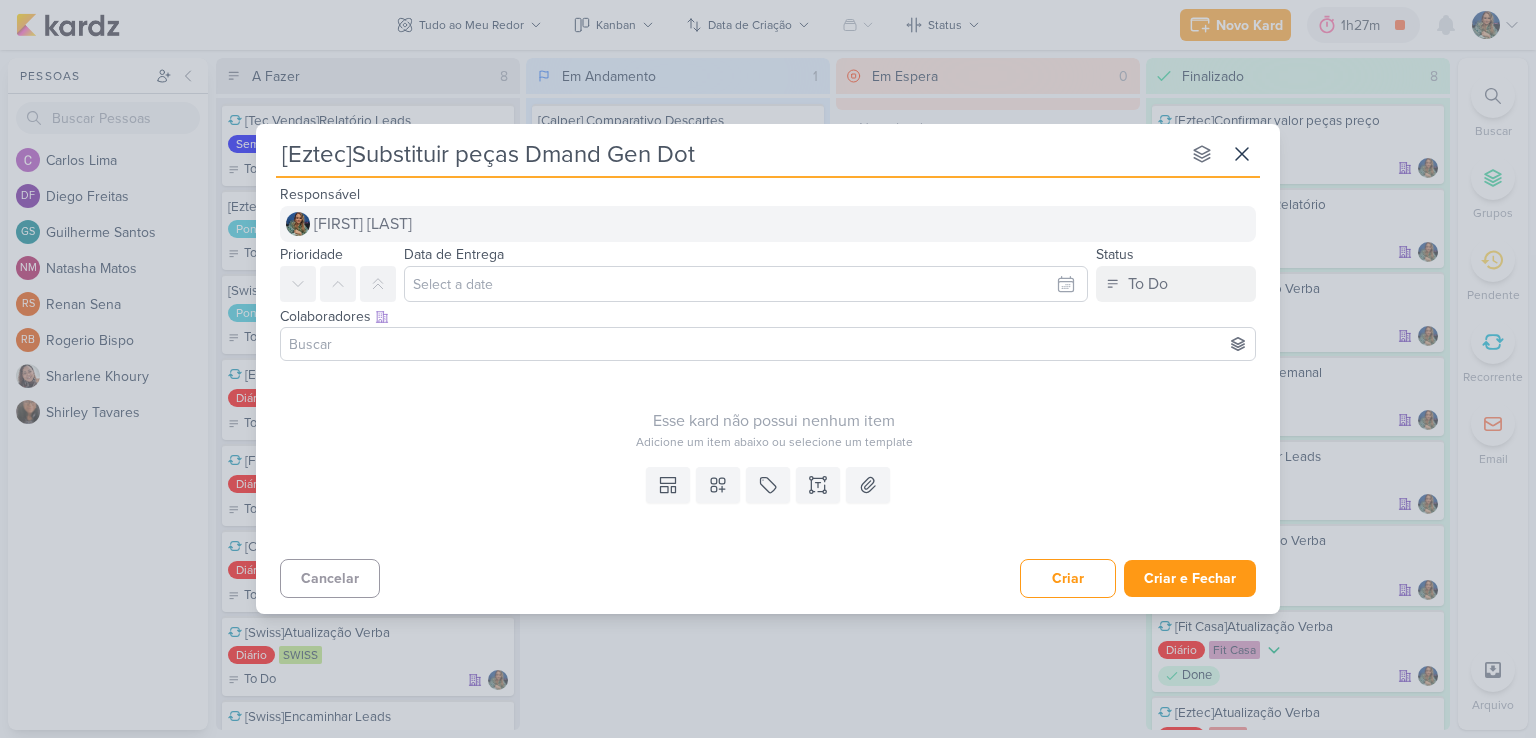 type 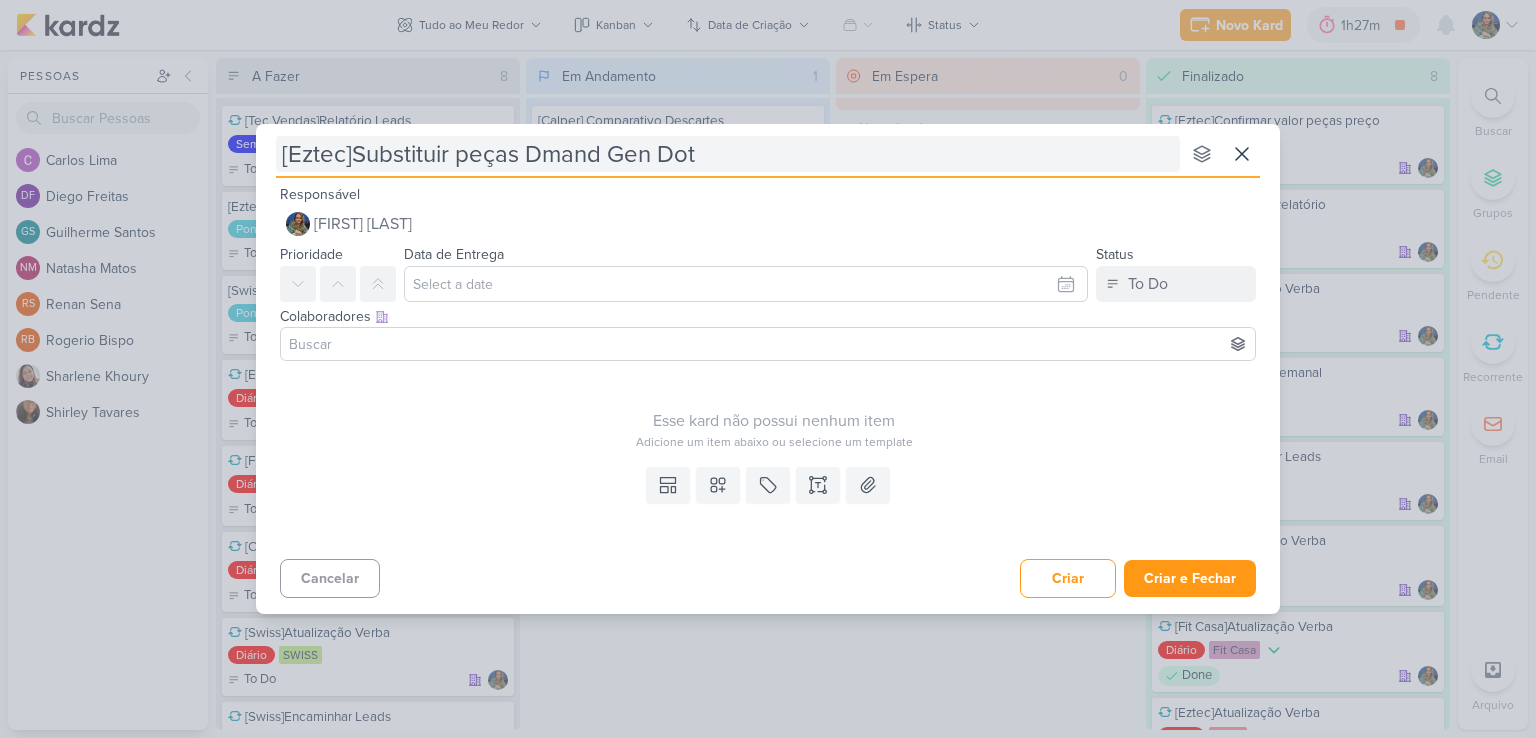 click on "[Eztec]Substituir peças Dmand Gen Dot" at bounding box center (728, 154) 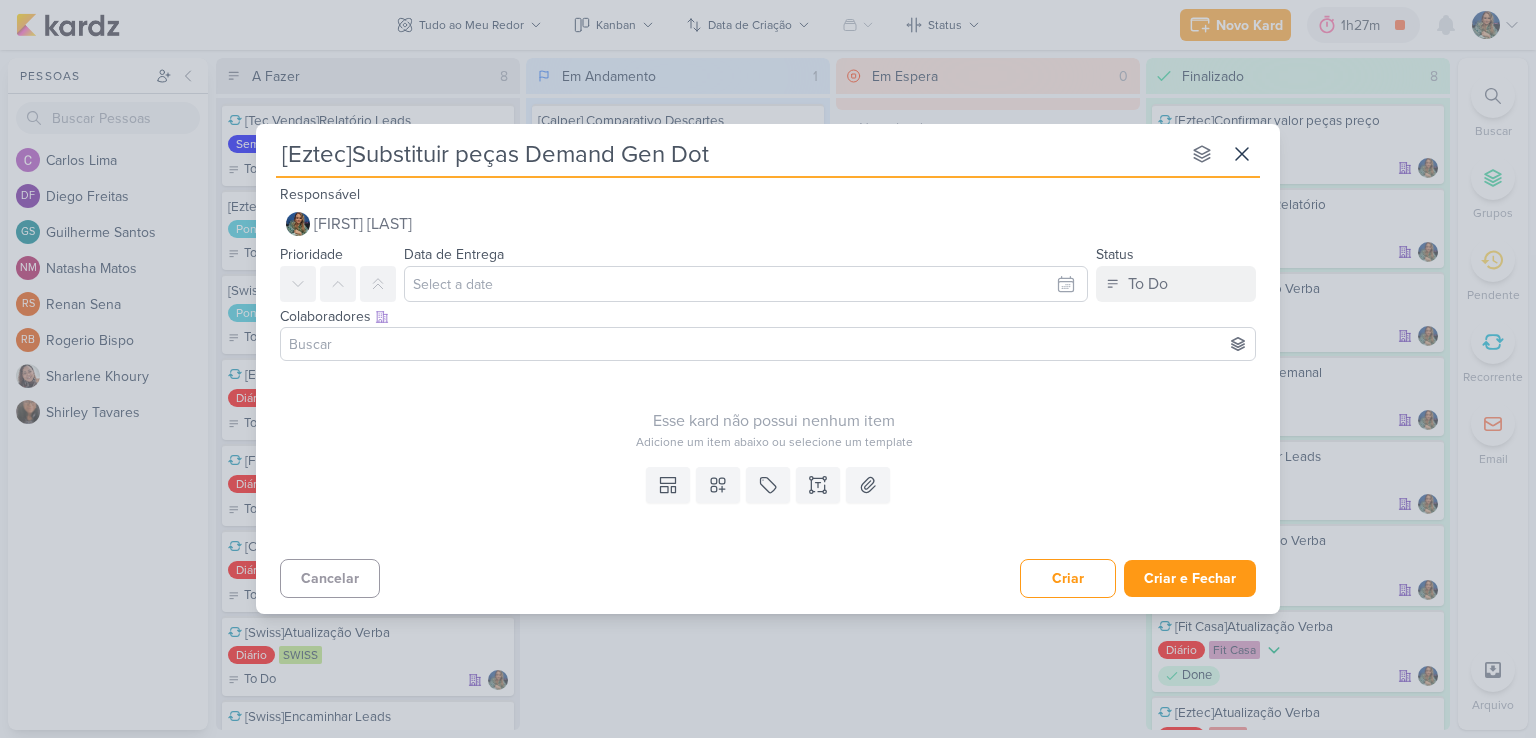 type 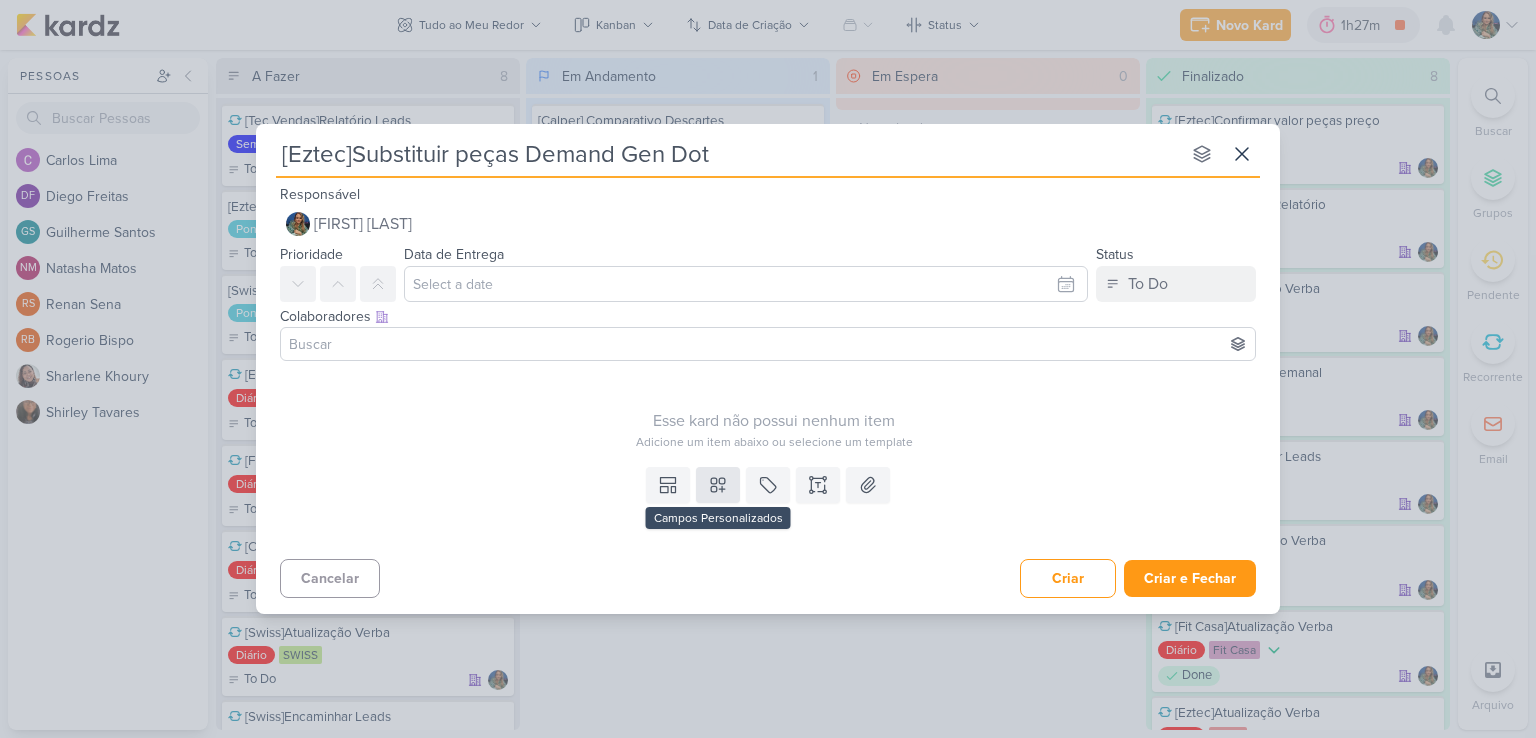 type on "[Eztec]Substituir peças Demand Gen Dot" 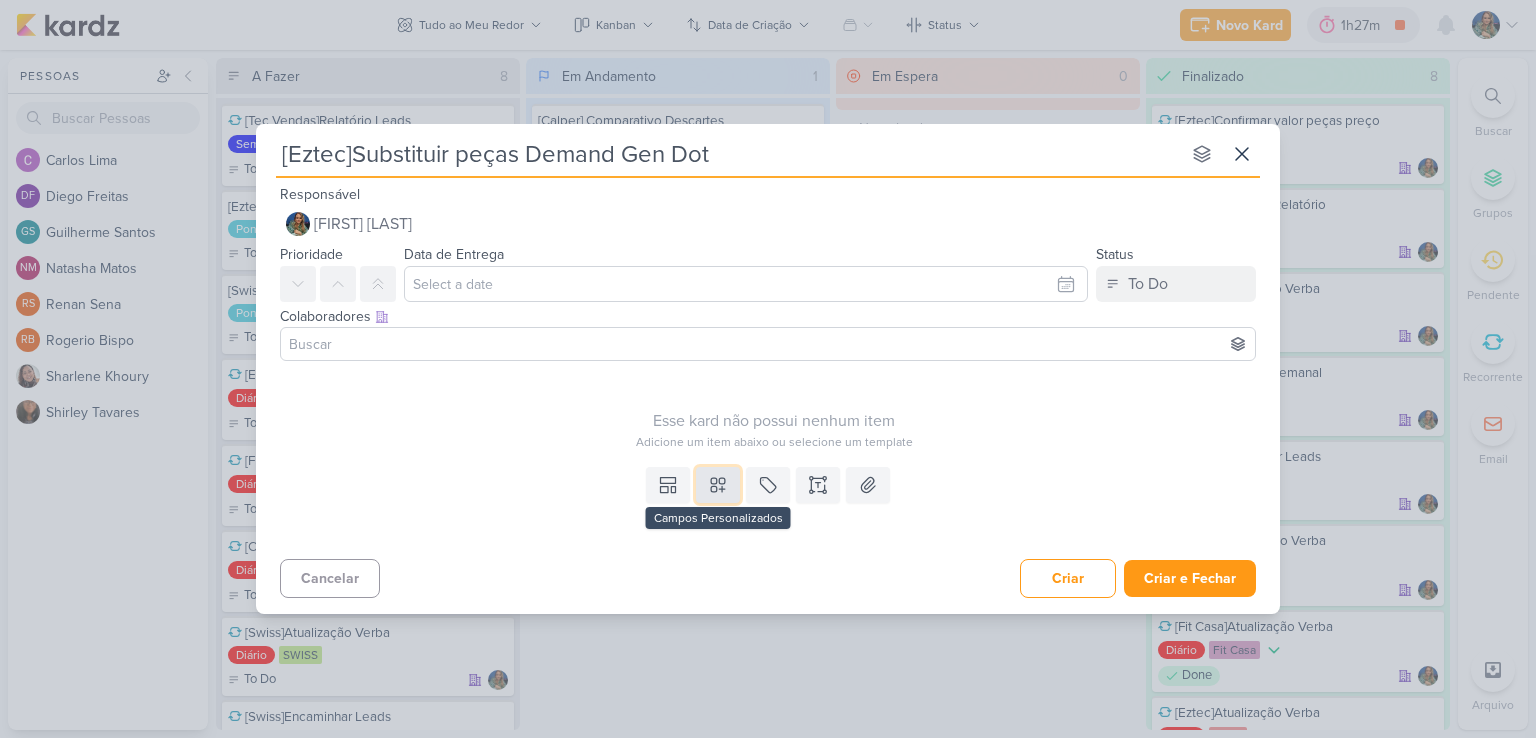 click at bounding box center (718, 485) 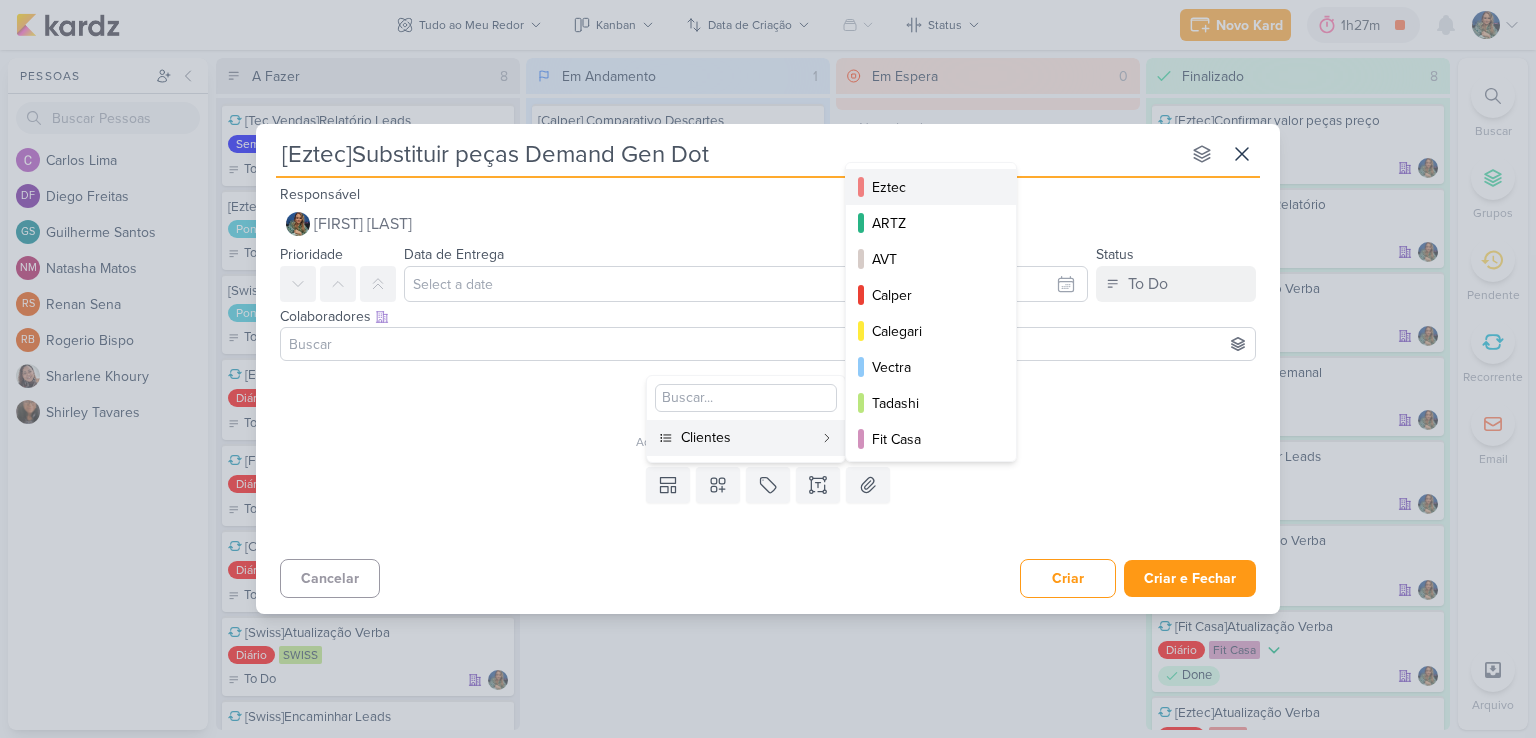 click on "Eztec" at bounding box center (932, 187) 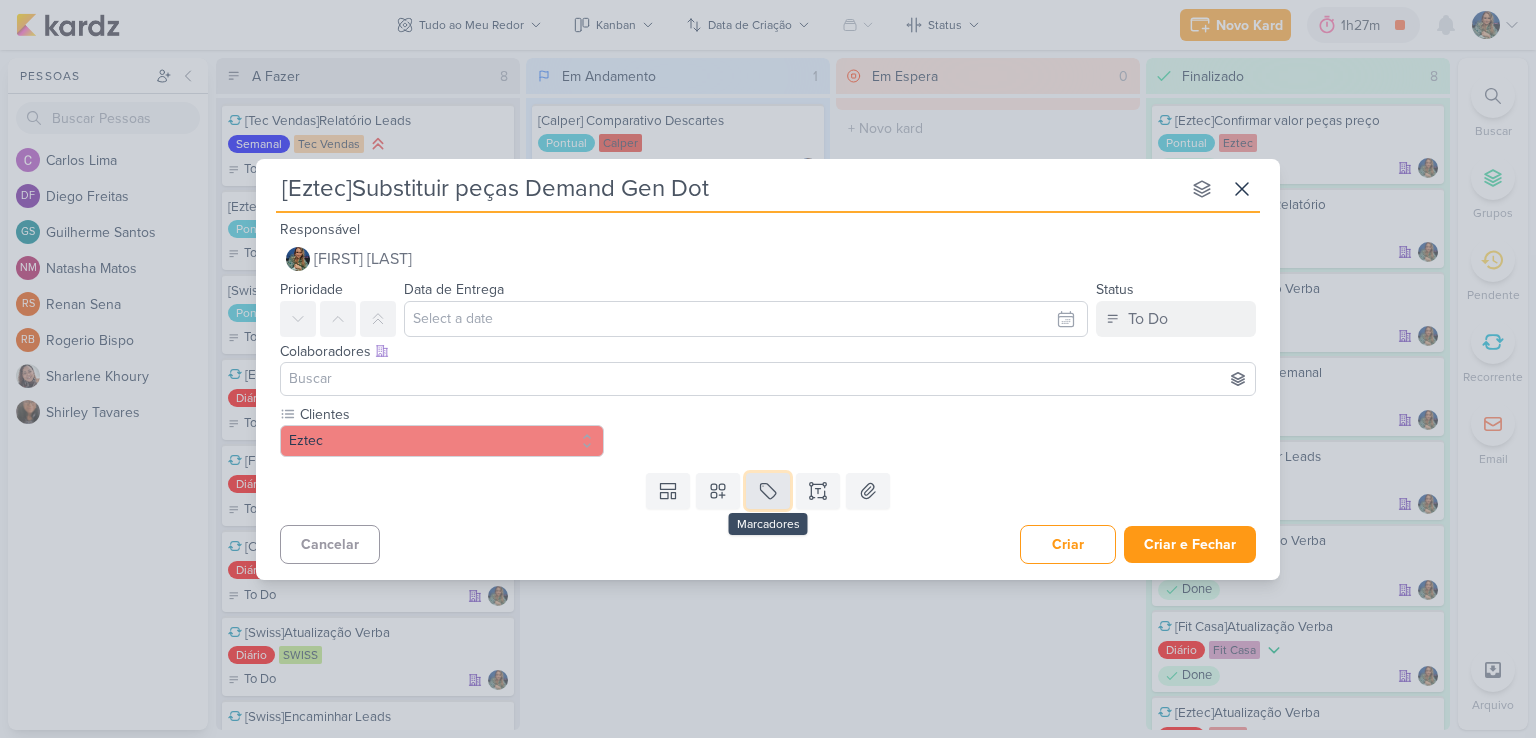 click 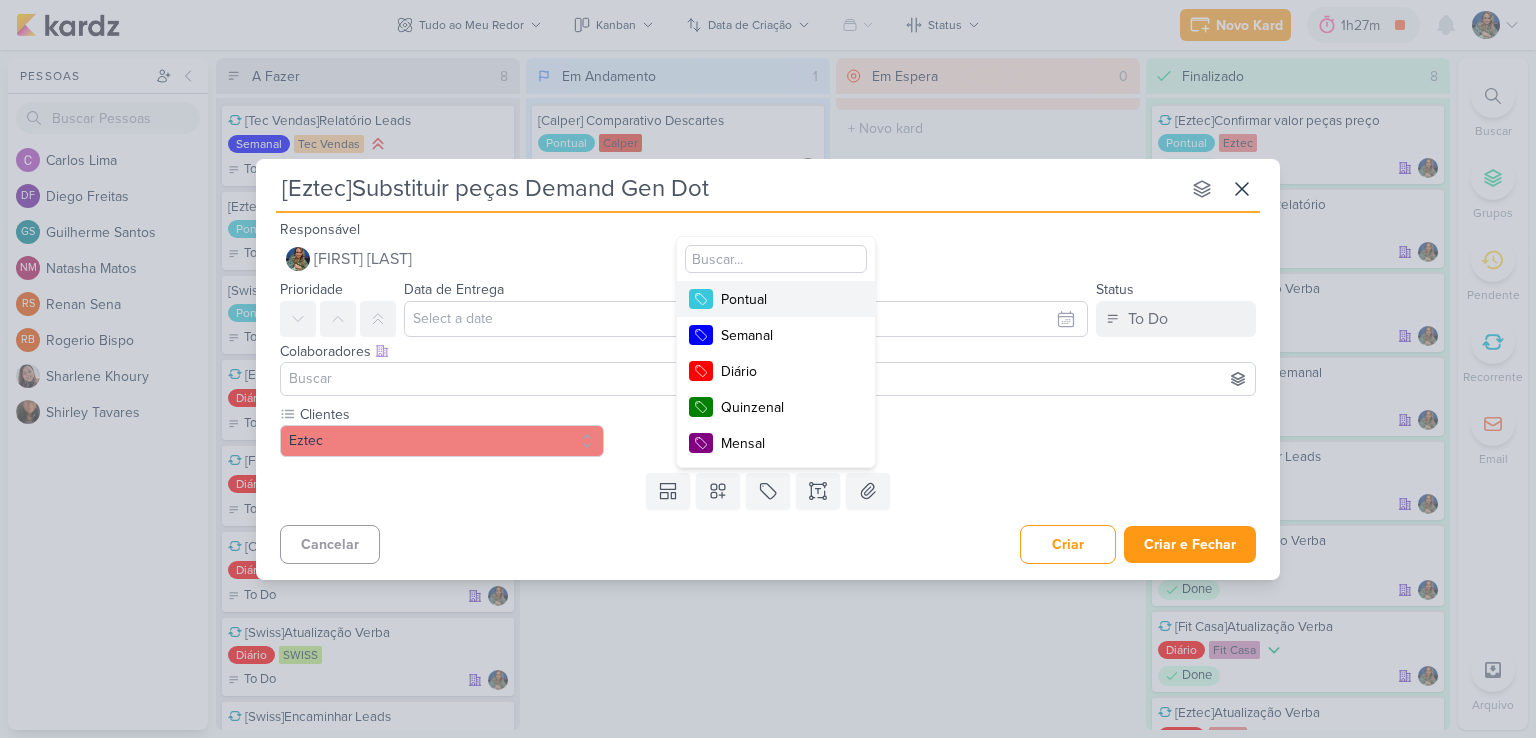 click on "Pontual" at bounding box center (786, 299) 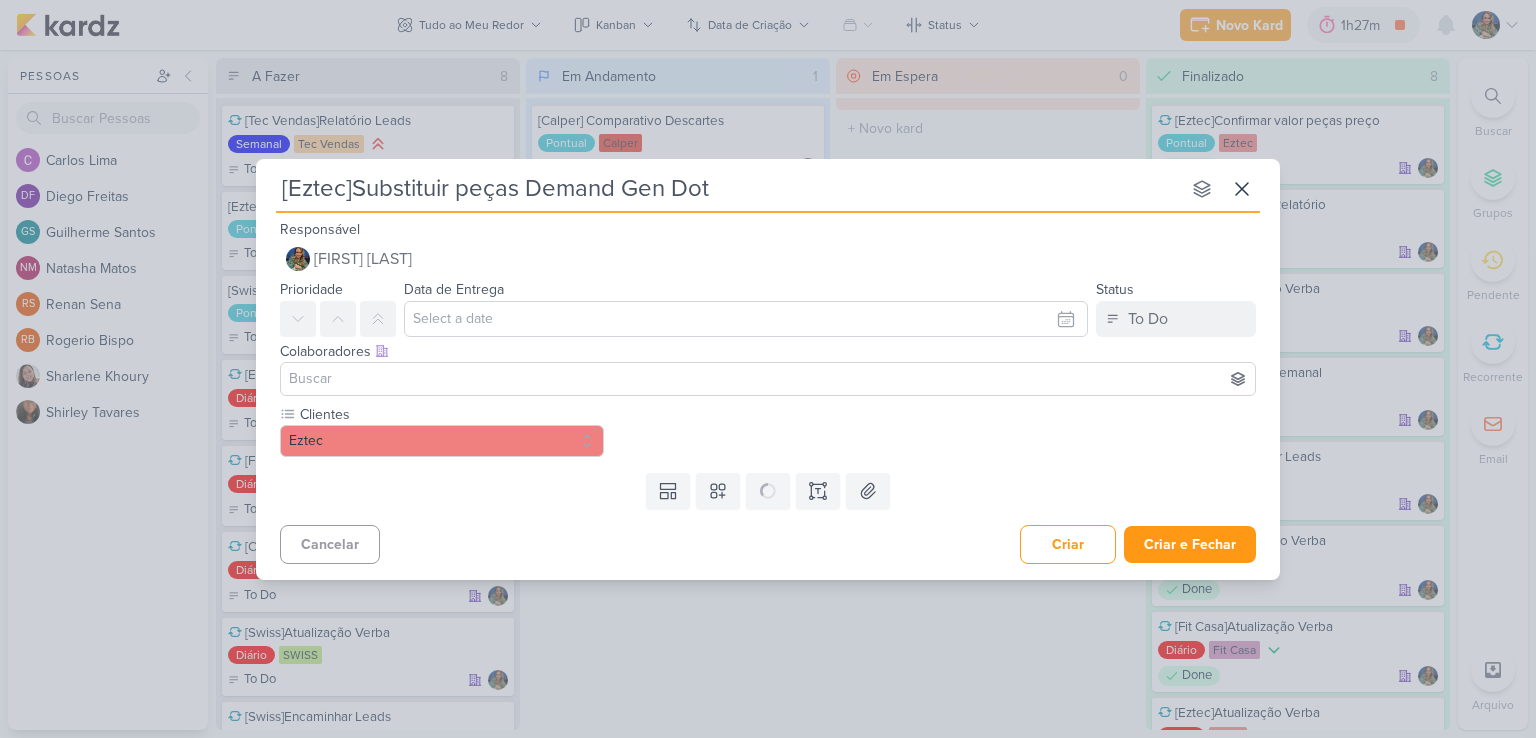 type 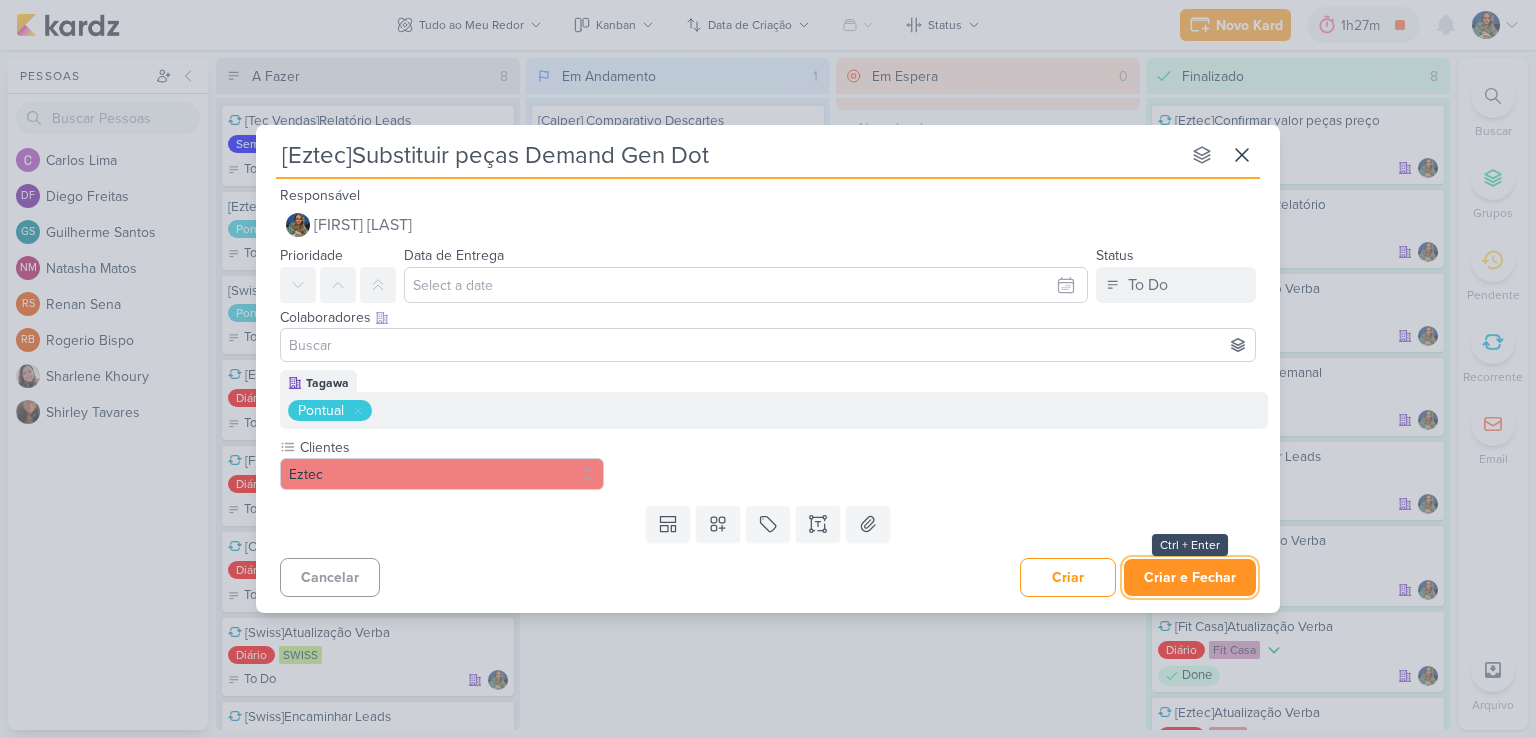 click on "Criar e Fechar" at bounding box center (1190, 577) 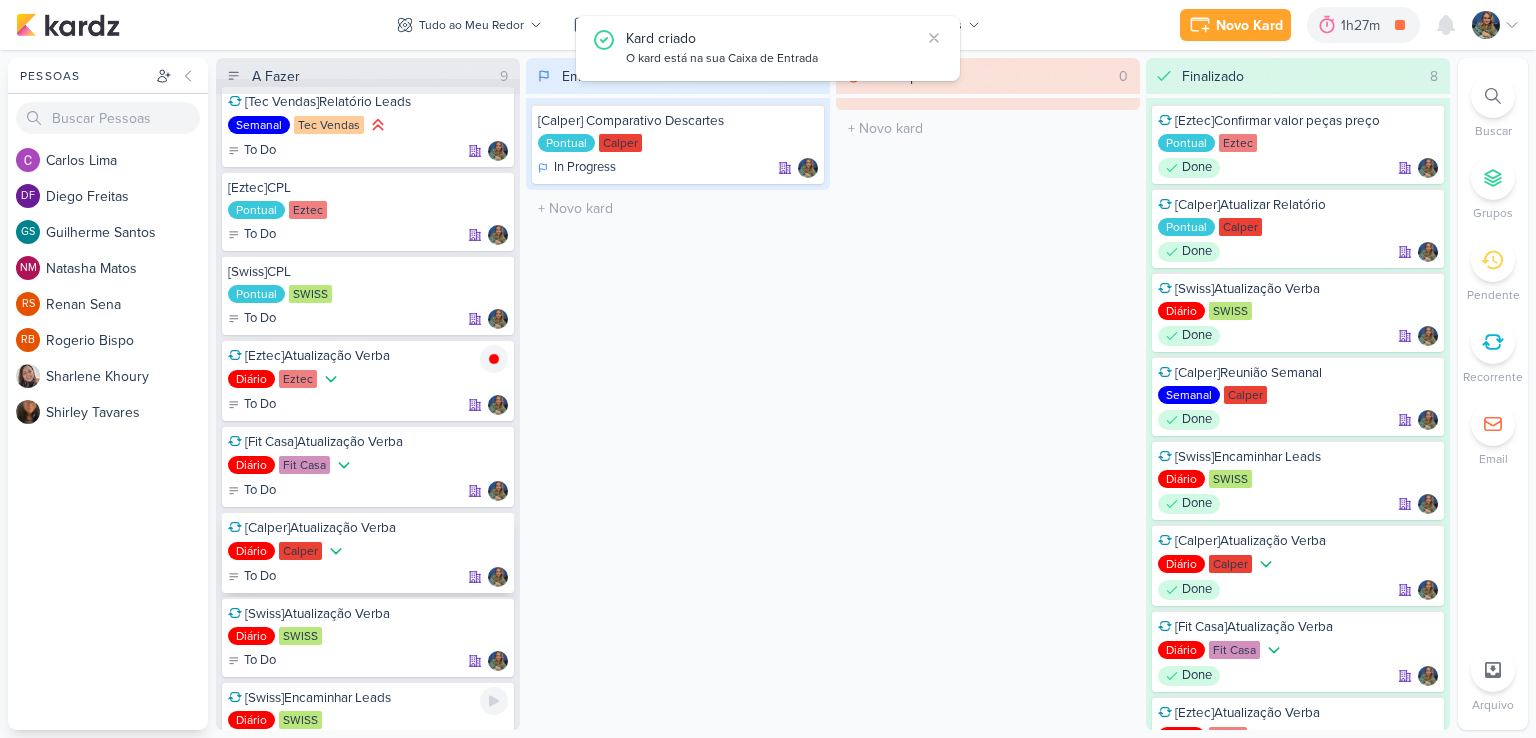 scroll, scrollTop: 0, scrollLeft: 0, axis: both 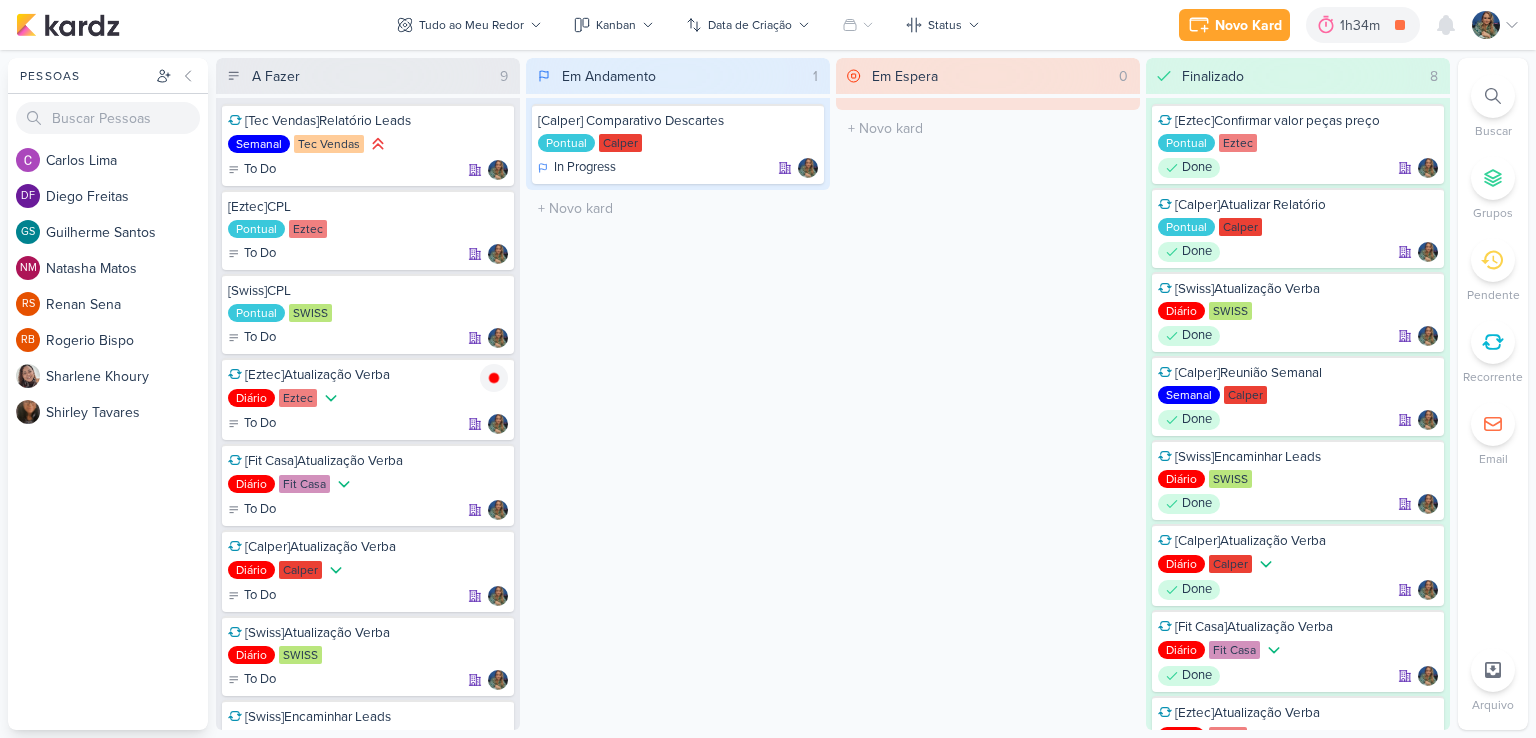 click on "Preferências de Quadros
Pessoal
Organização
Não tem nenhum quadro aqui ainda :/
Novo Quadro" at bounding box center (768, 394) 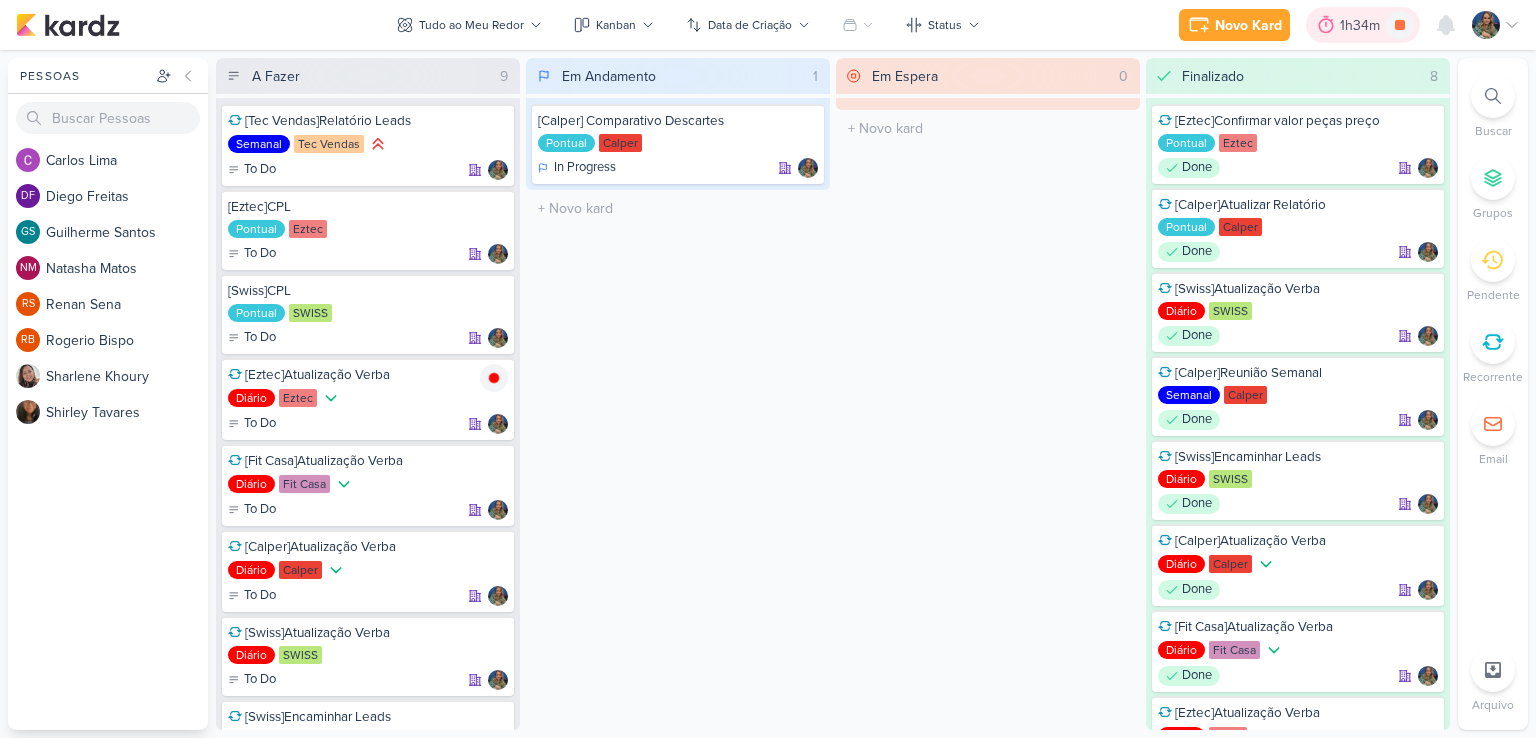 click on "1h34m" at bounding box center [1363, 25] 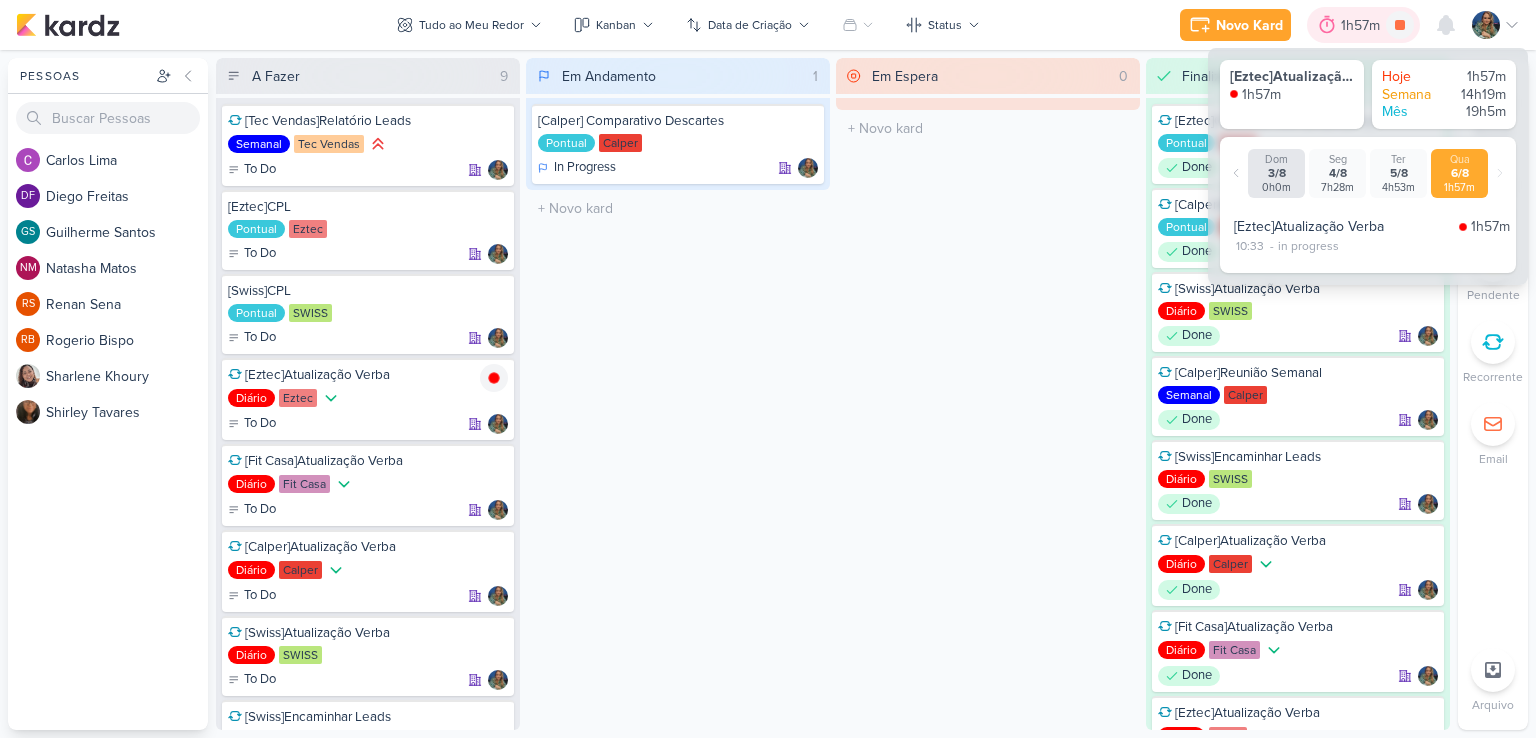 click on "1h57m" at bounding box center [1363, 25] 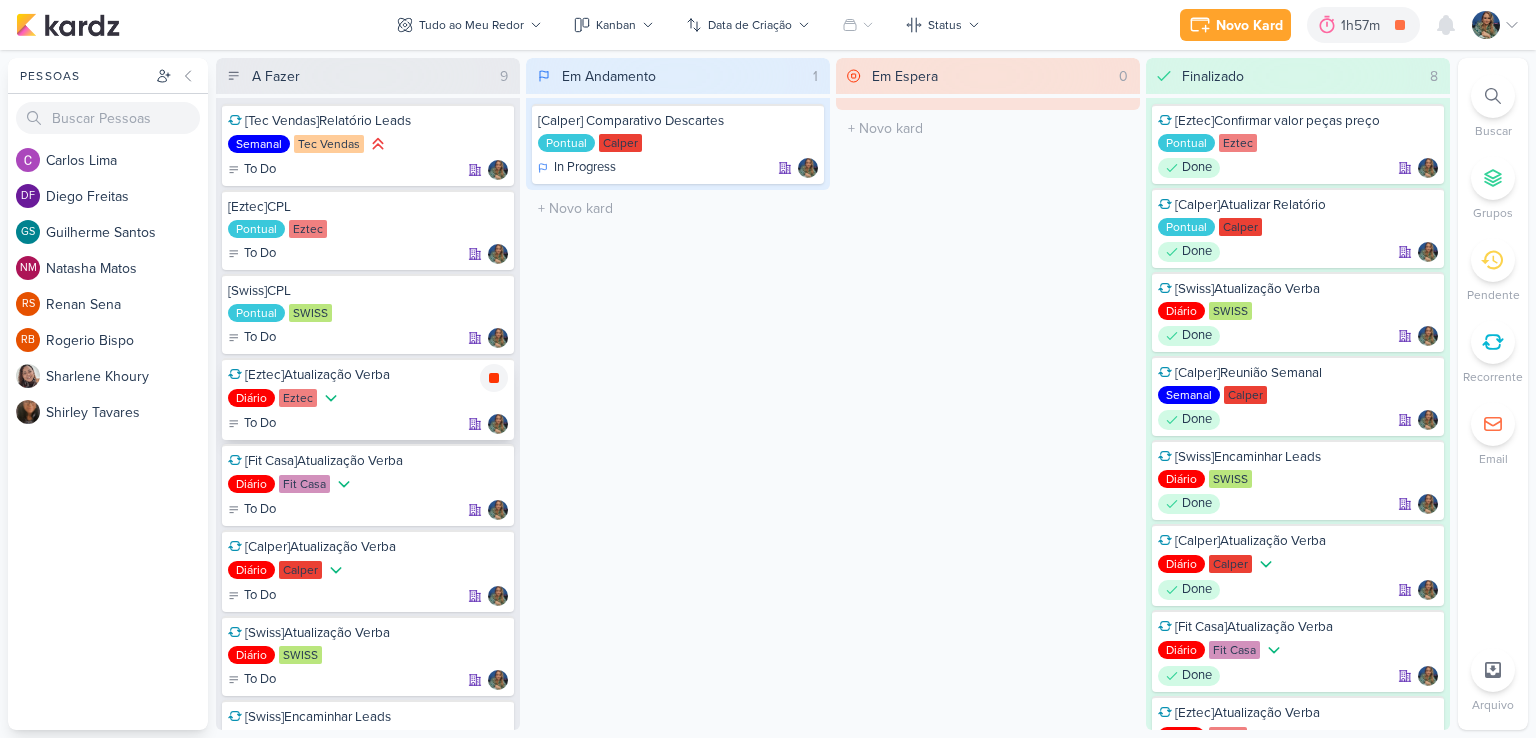 click 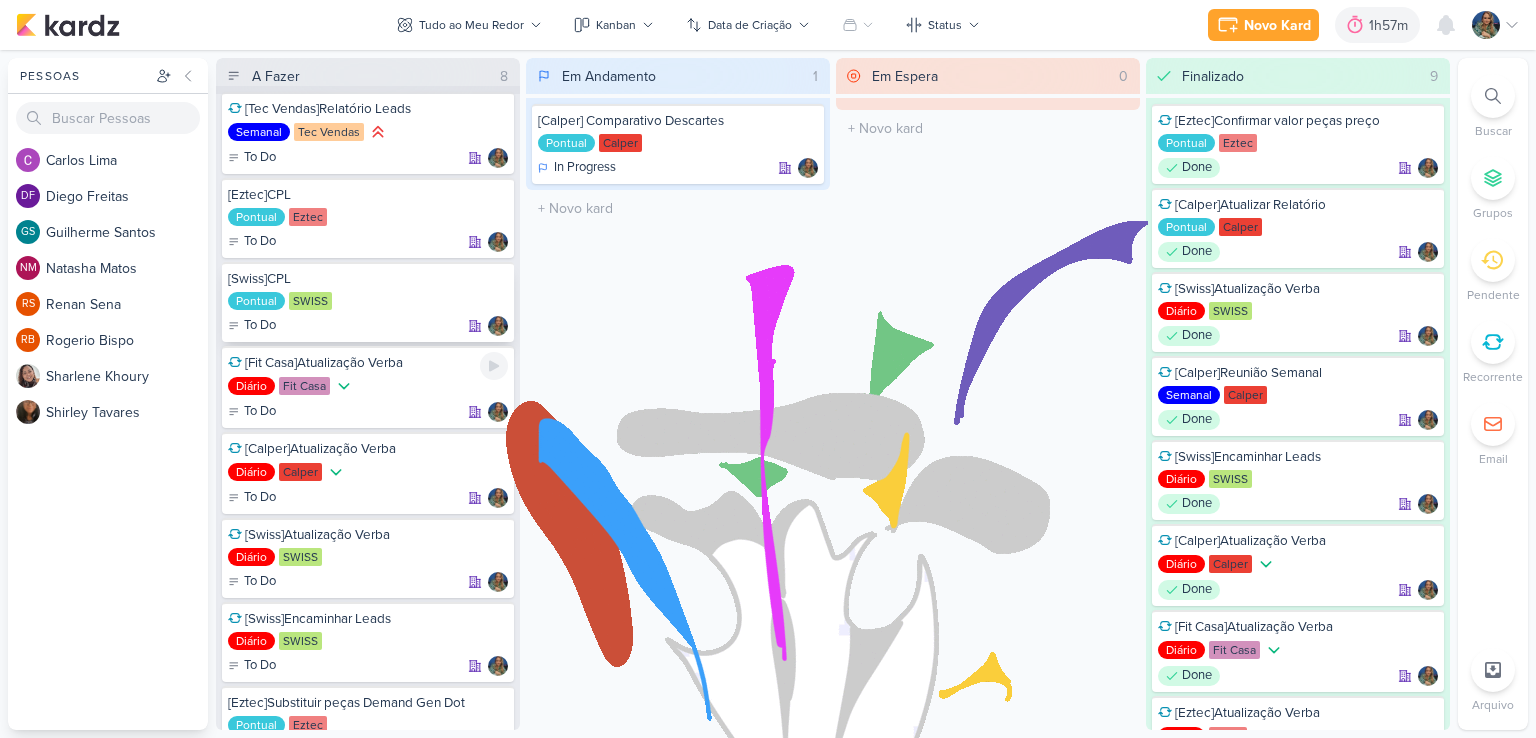 scroll, scrollTop: 0, scrollLeft: 0, axis: both 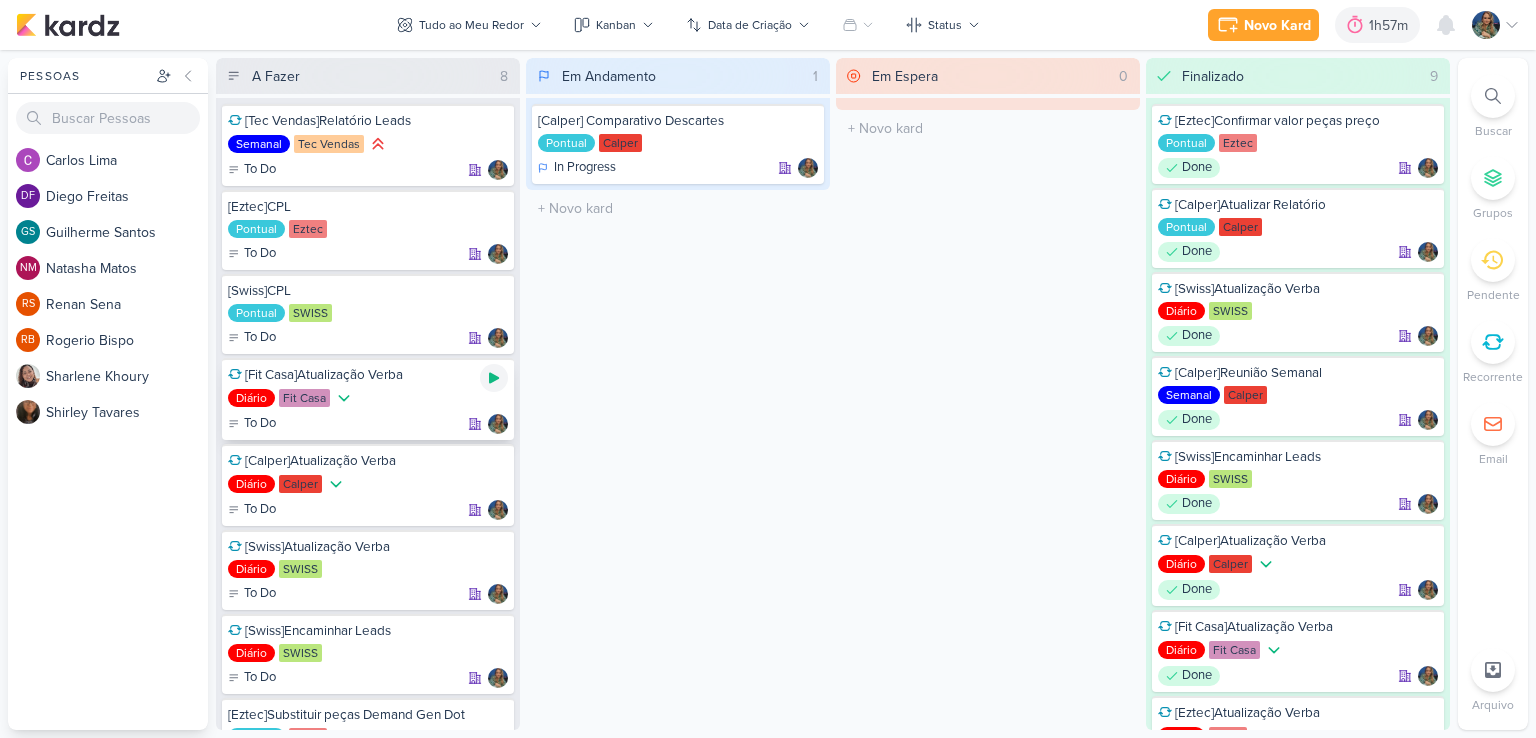 click at bounding box center [494, 378] 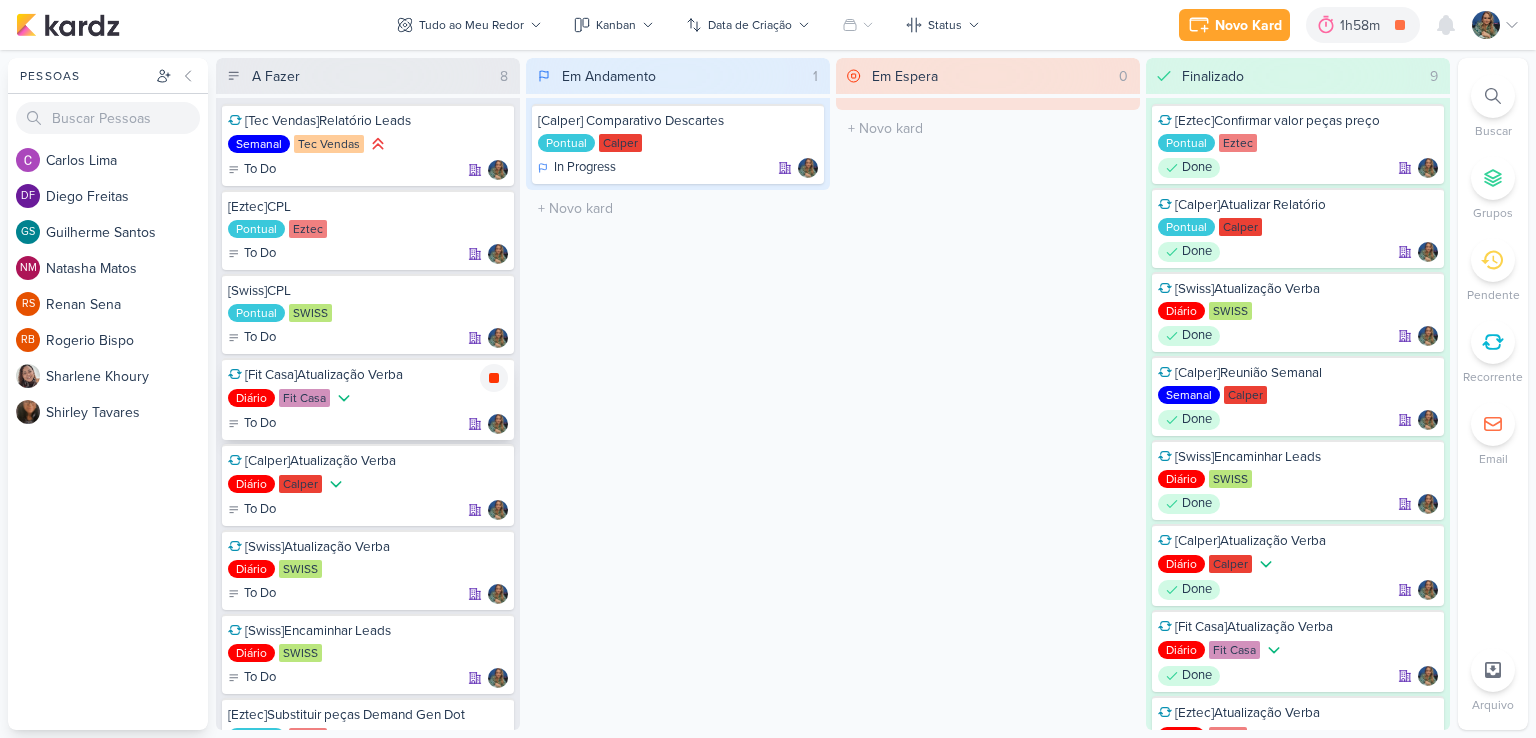click 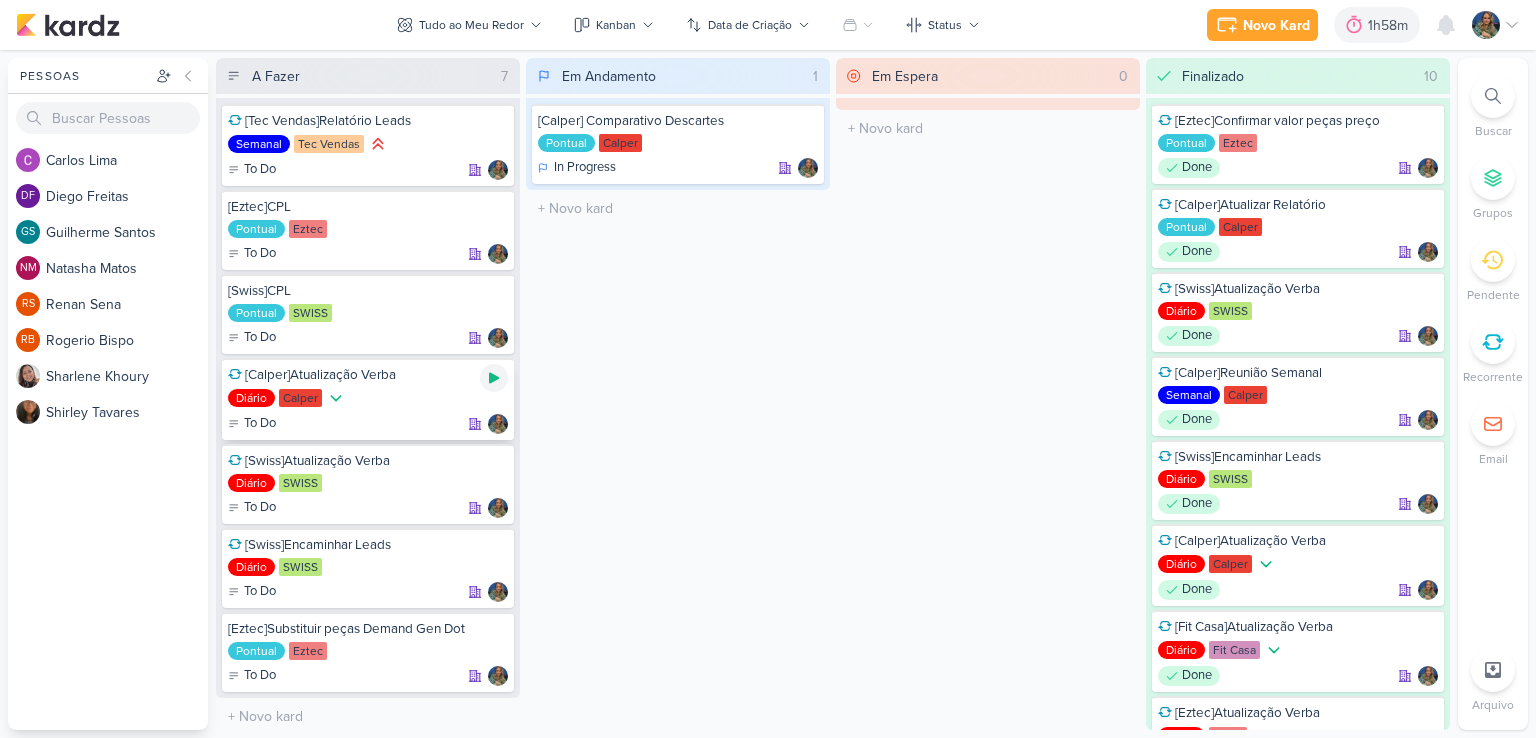 click 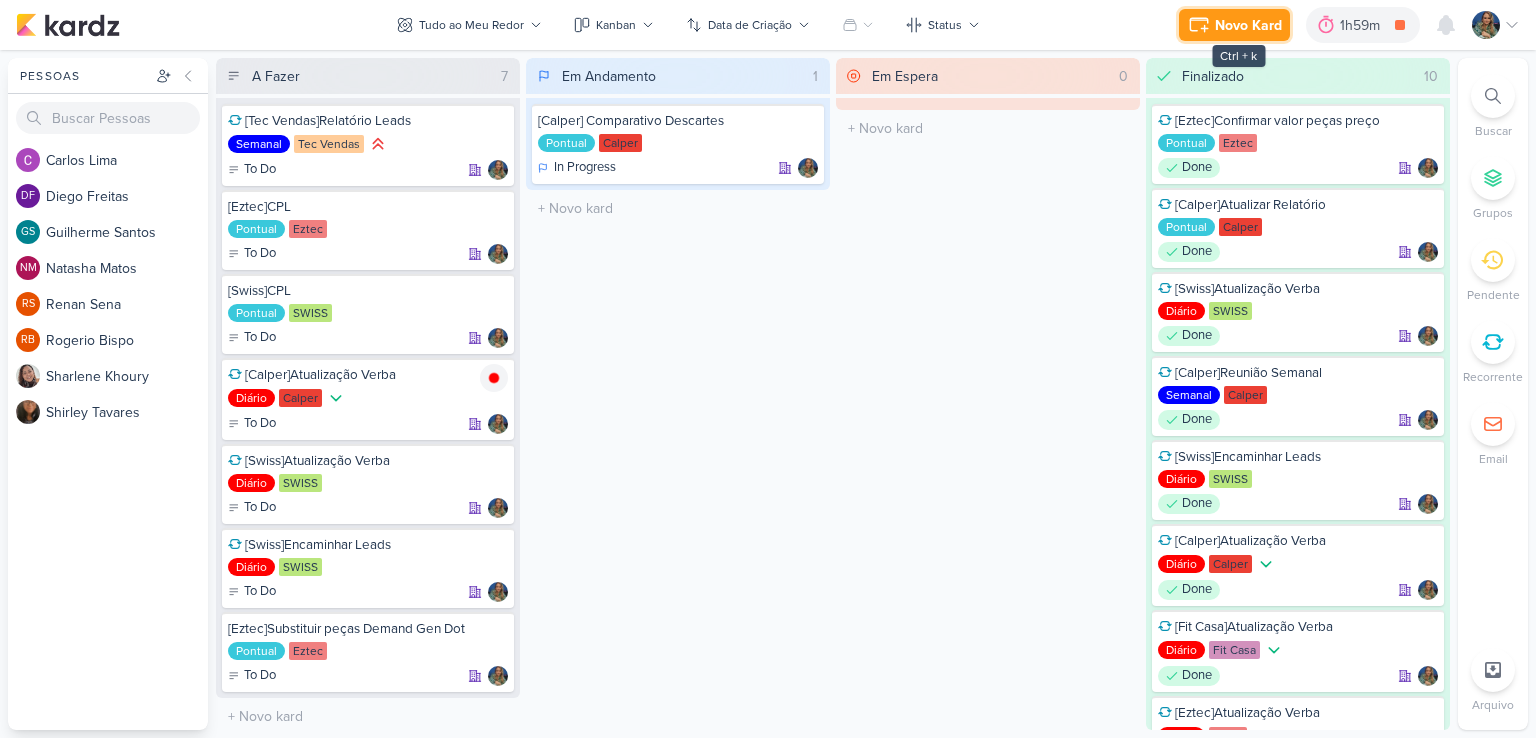 click on "Novo Kard" at bounding box center (1248, 25) 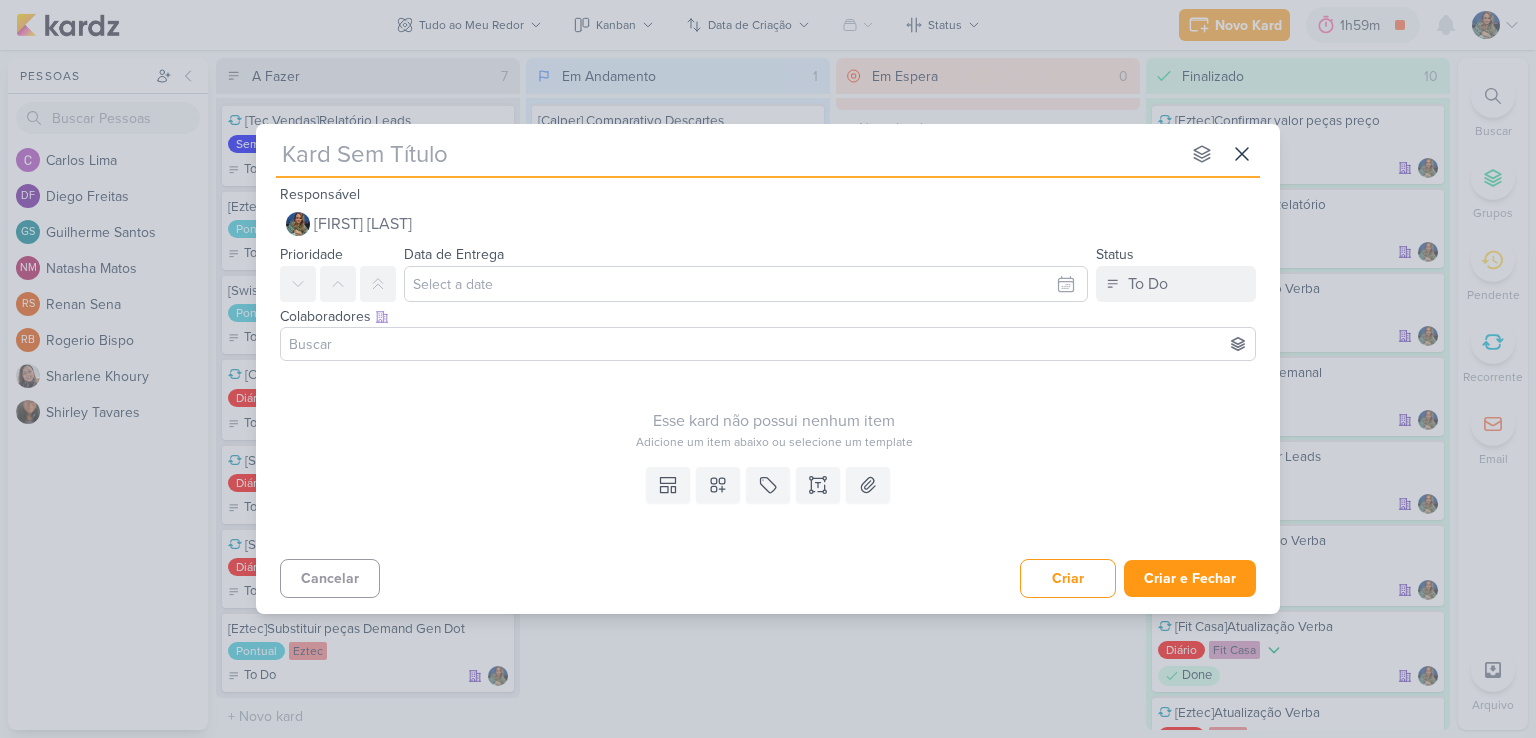type on "[" 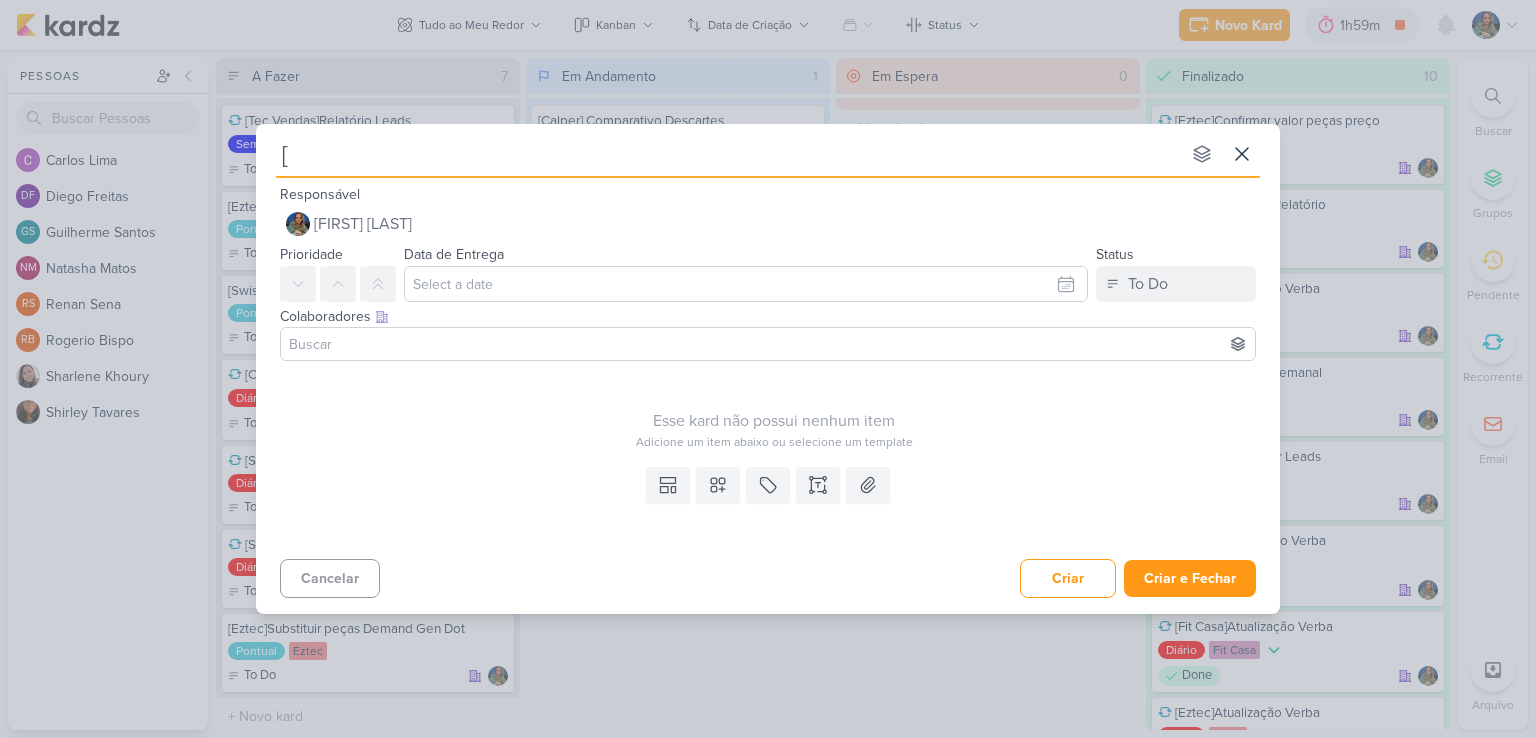 type 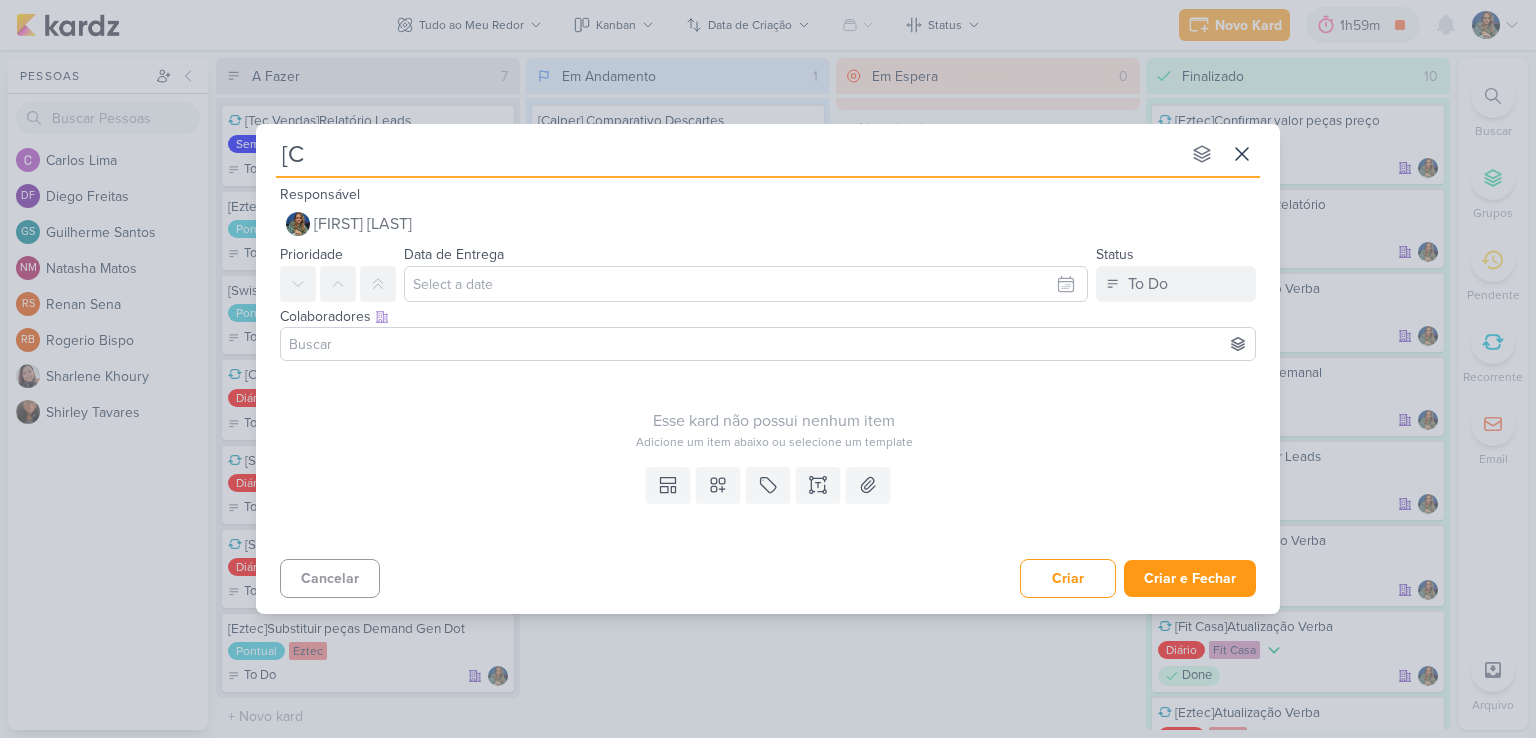 type 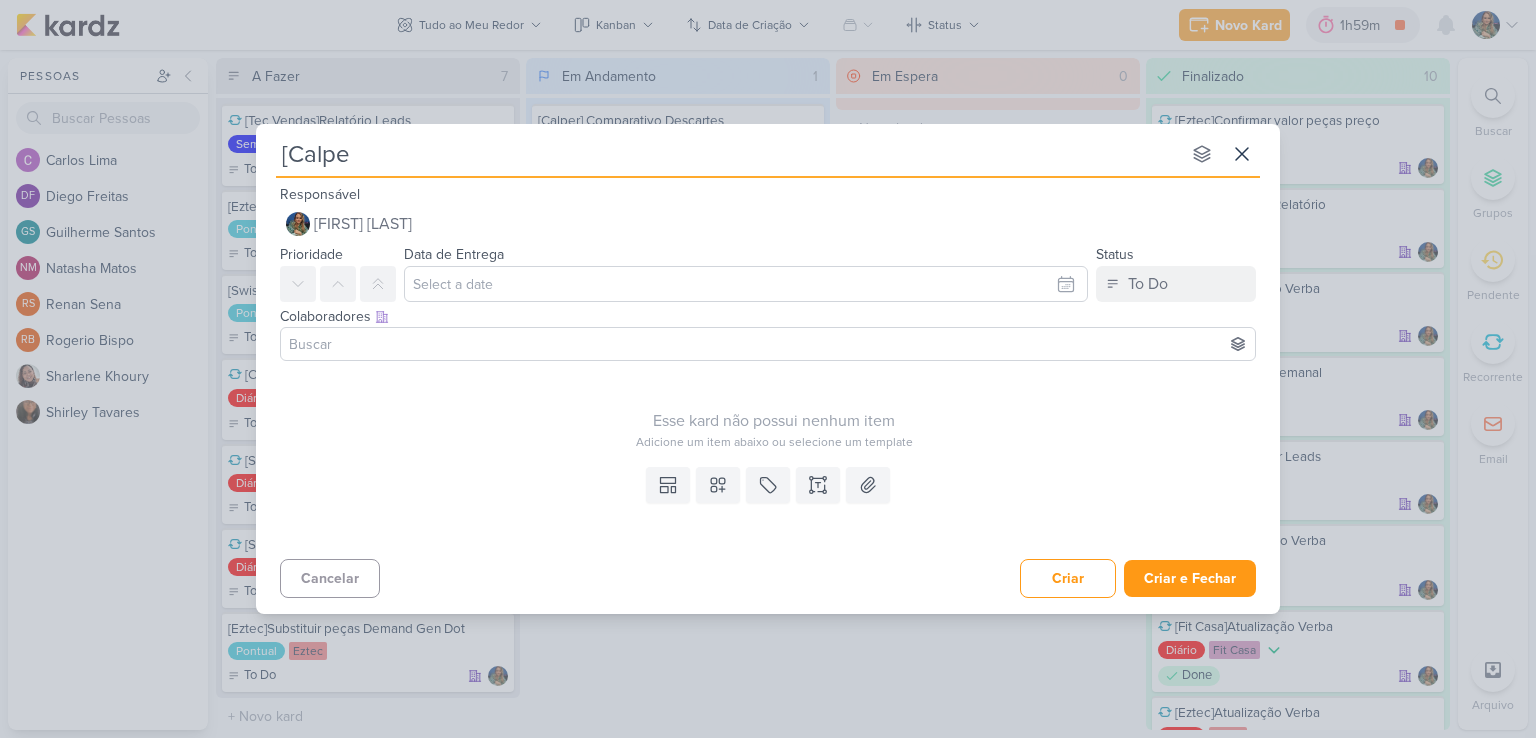 type on "[Calper" 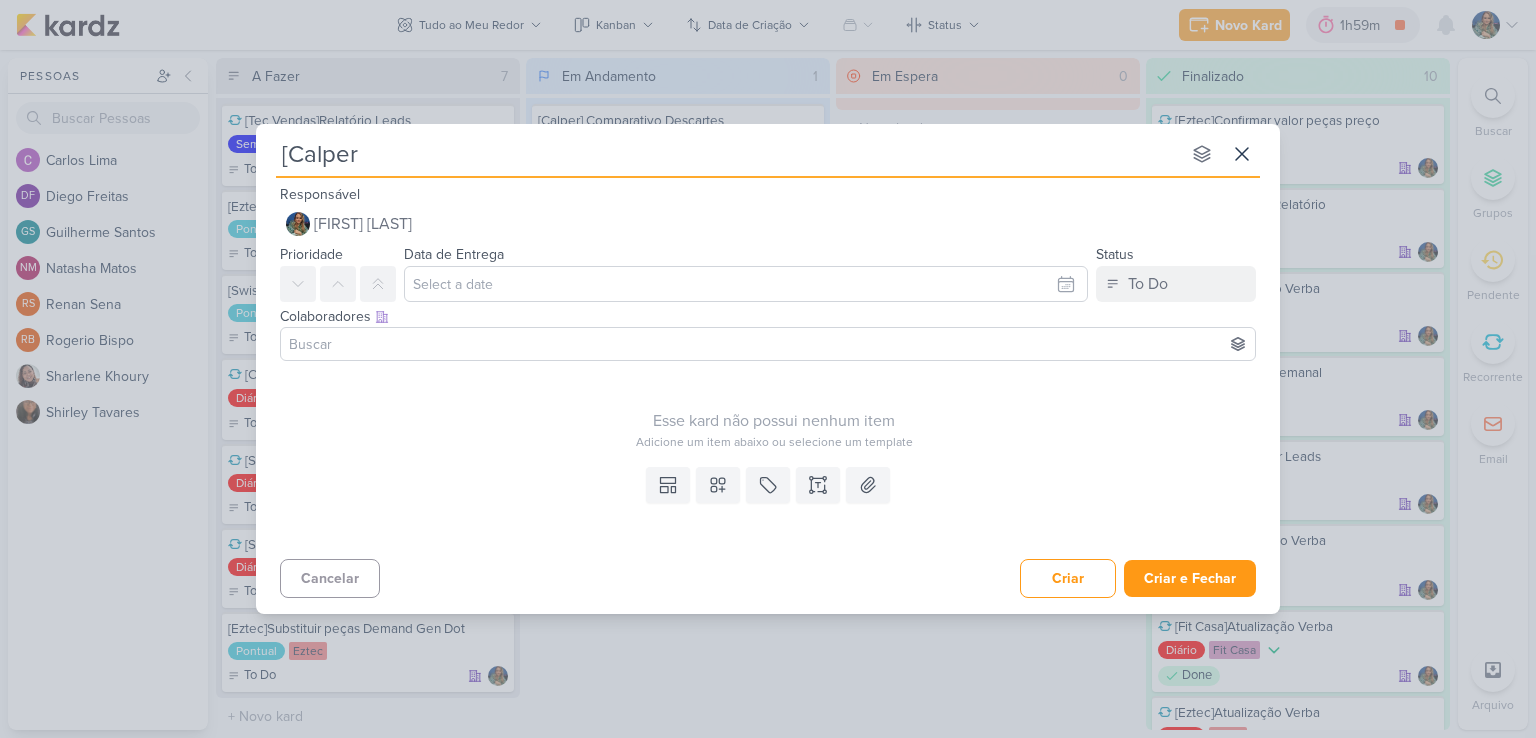 type 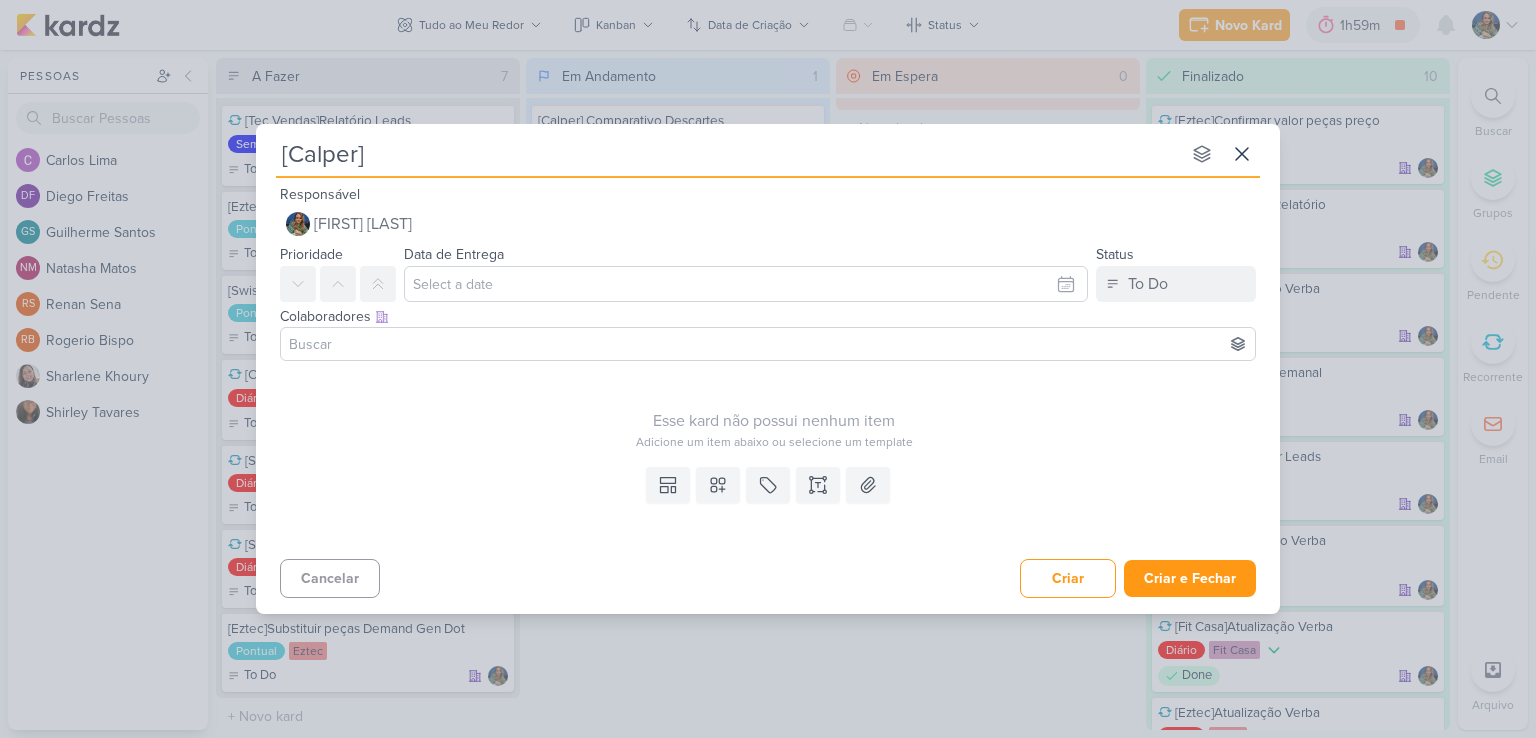 type 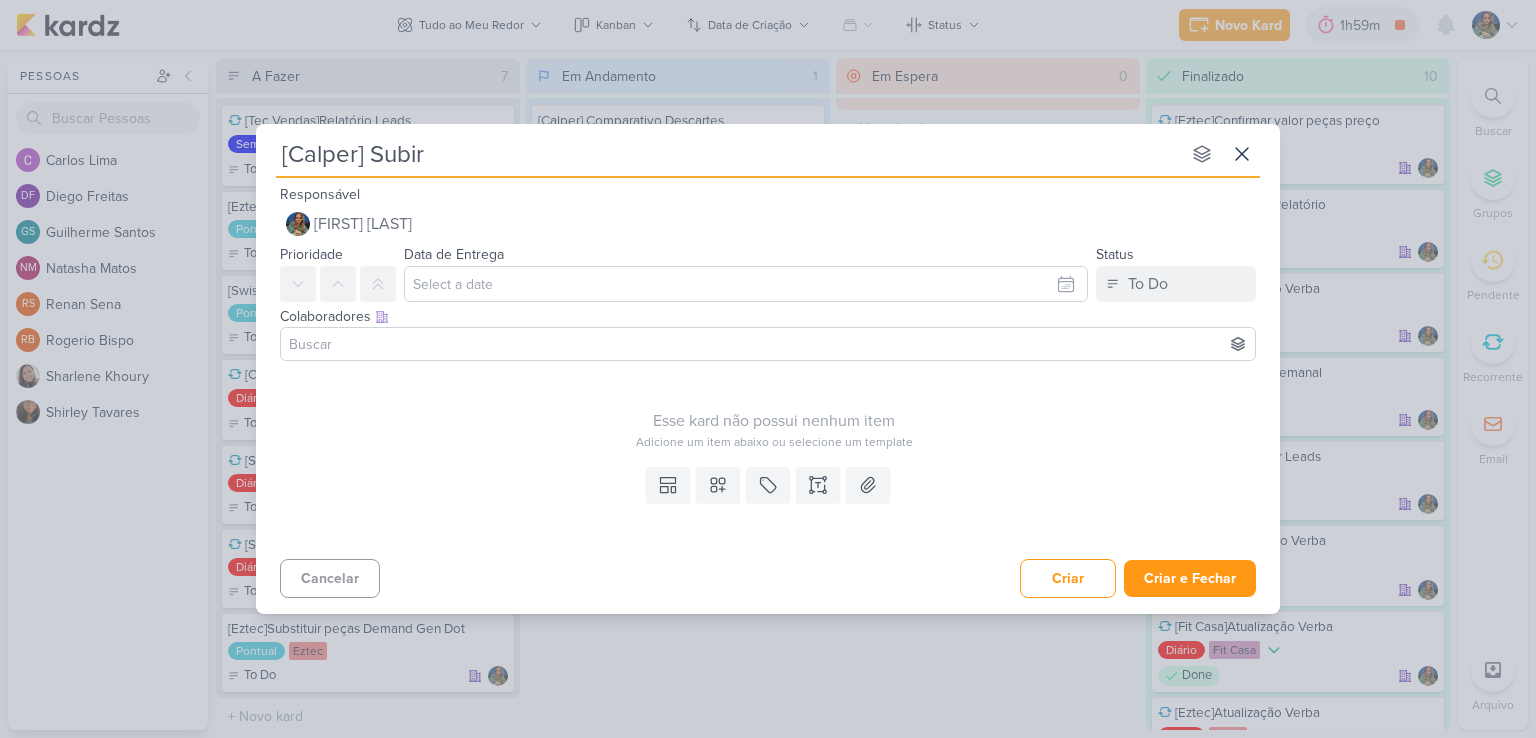 type on "[Calper] Subir e" 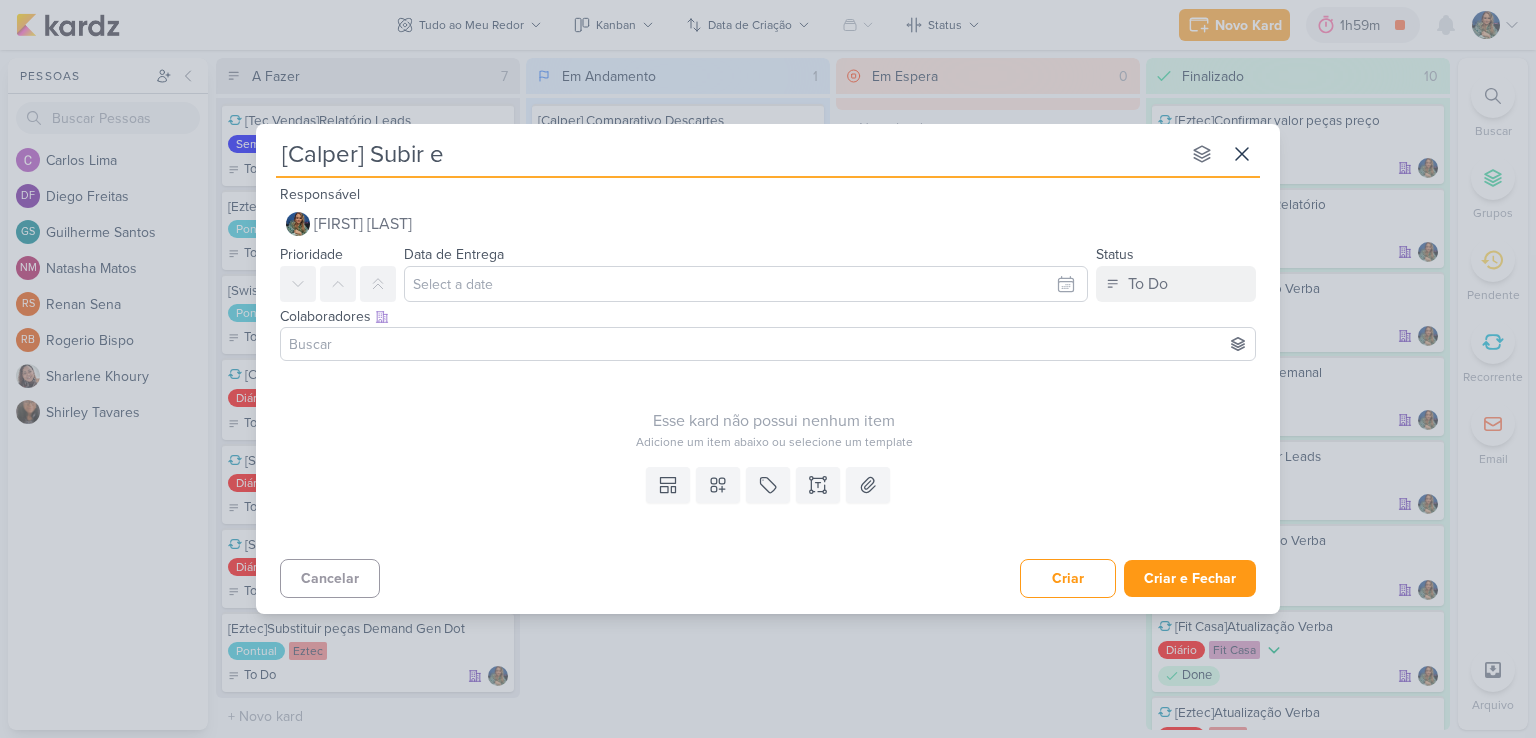 type 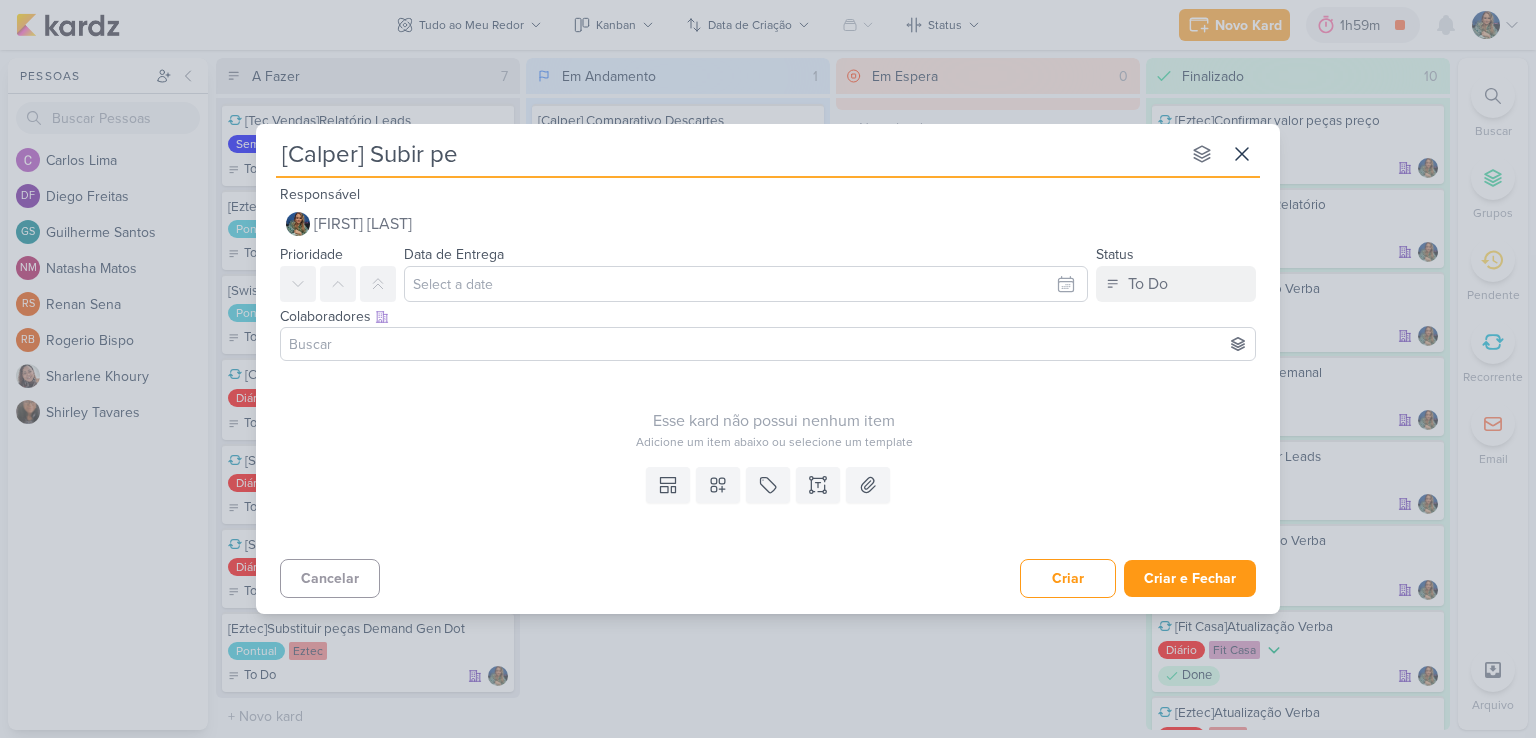 type on "[Calper] Subir peç" 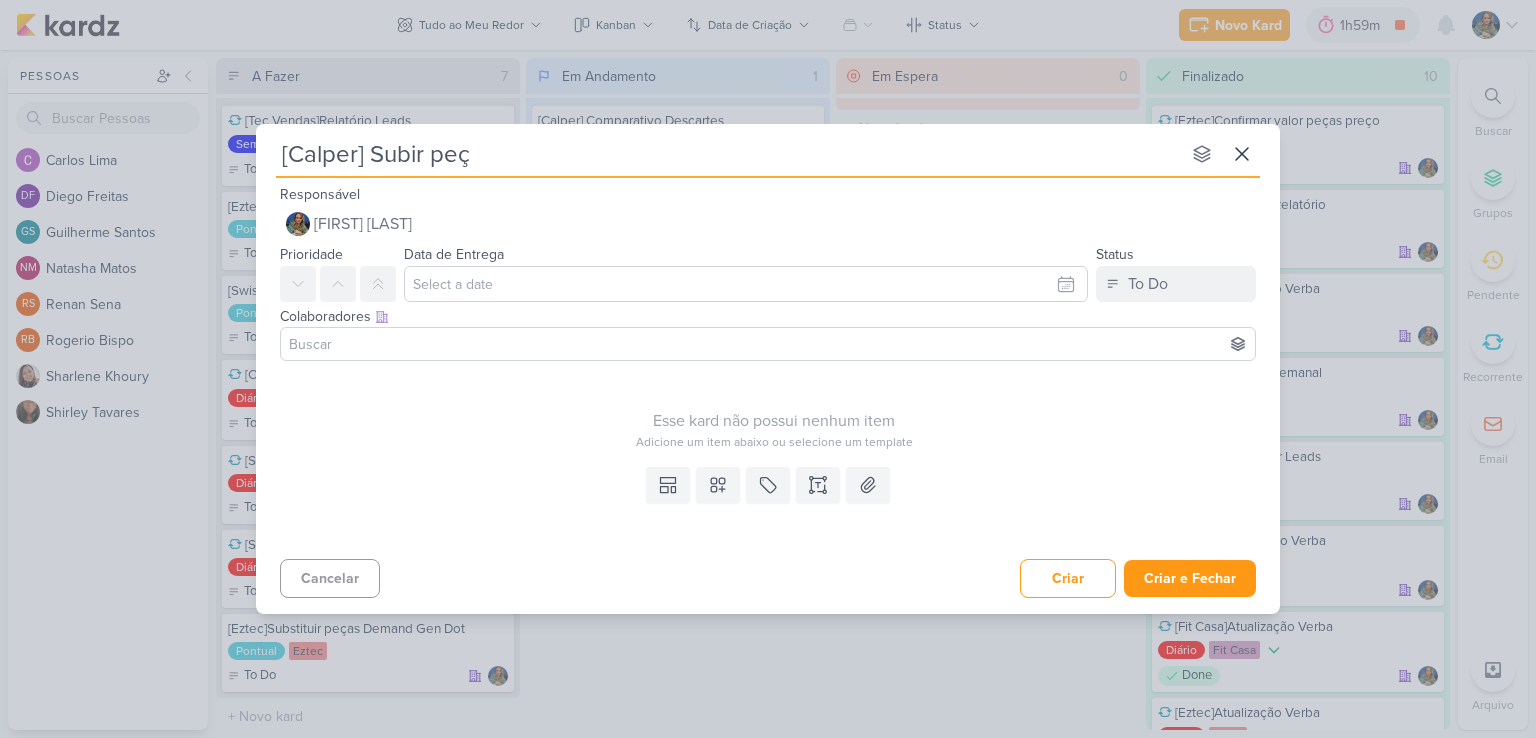 type 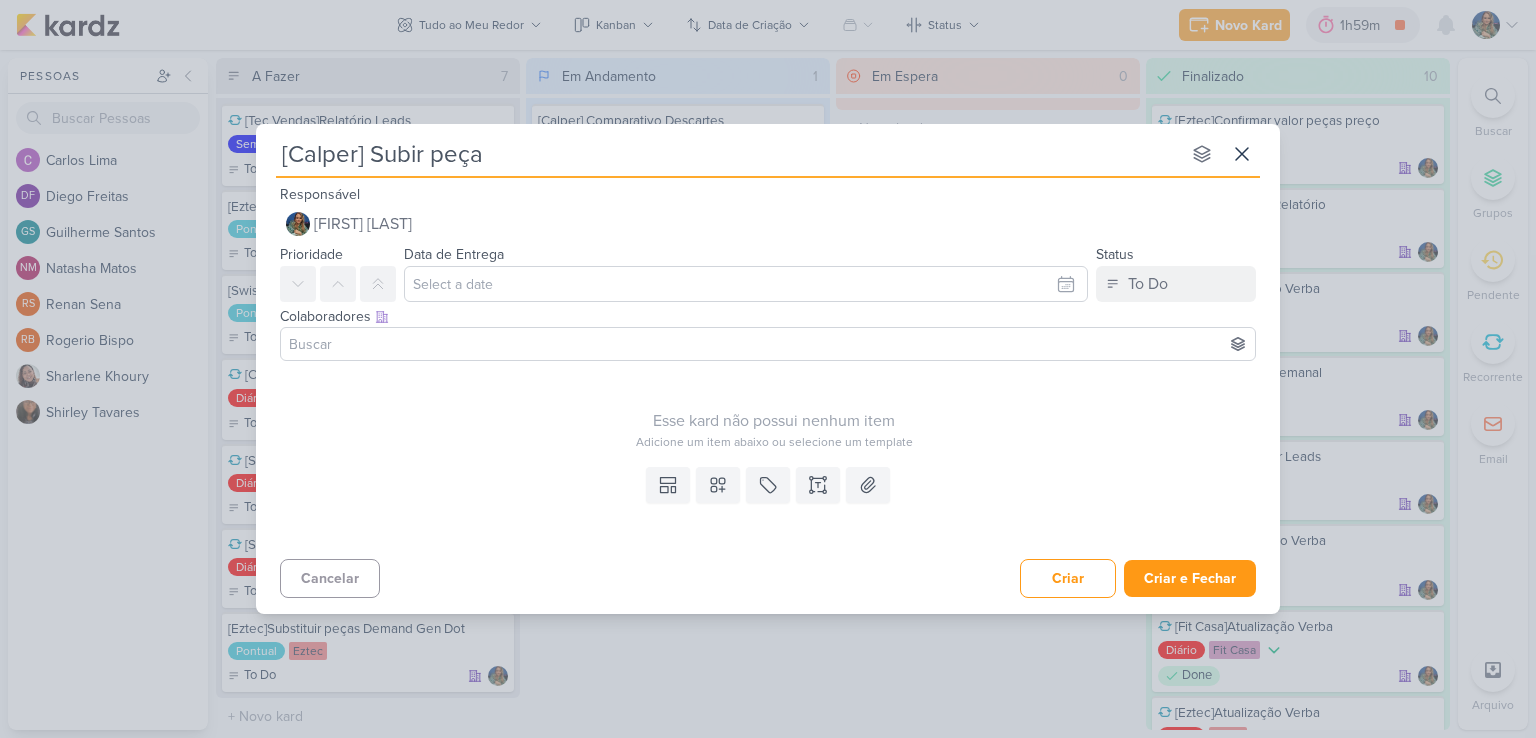 type on "[Calper] Subir peças" 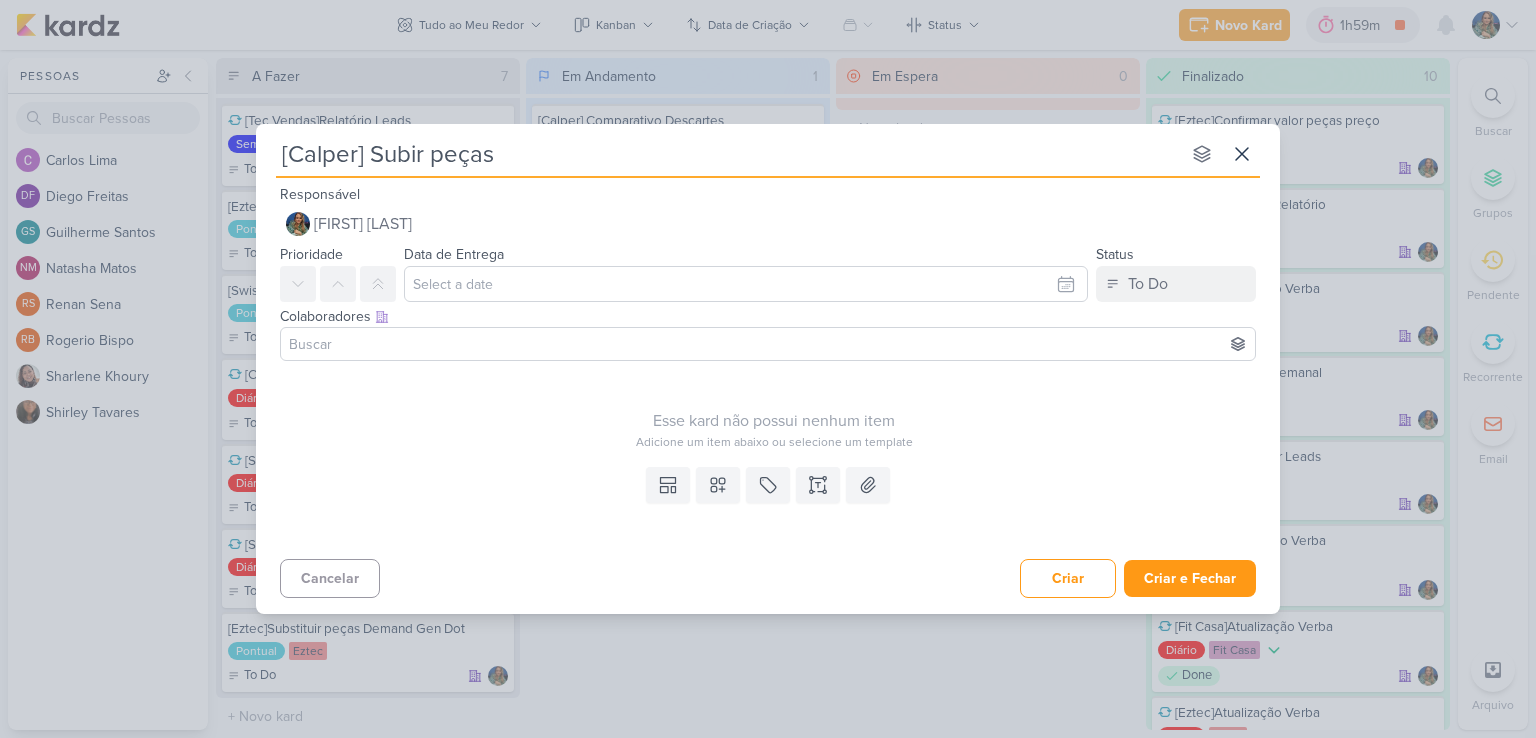 type 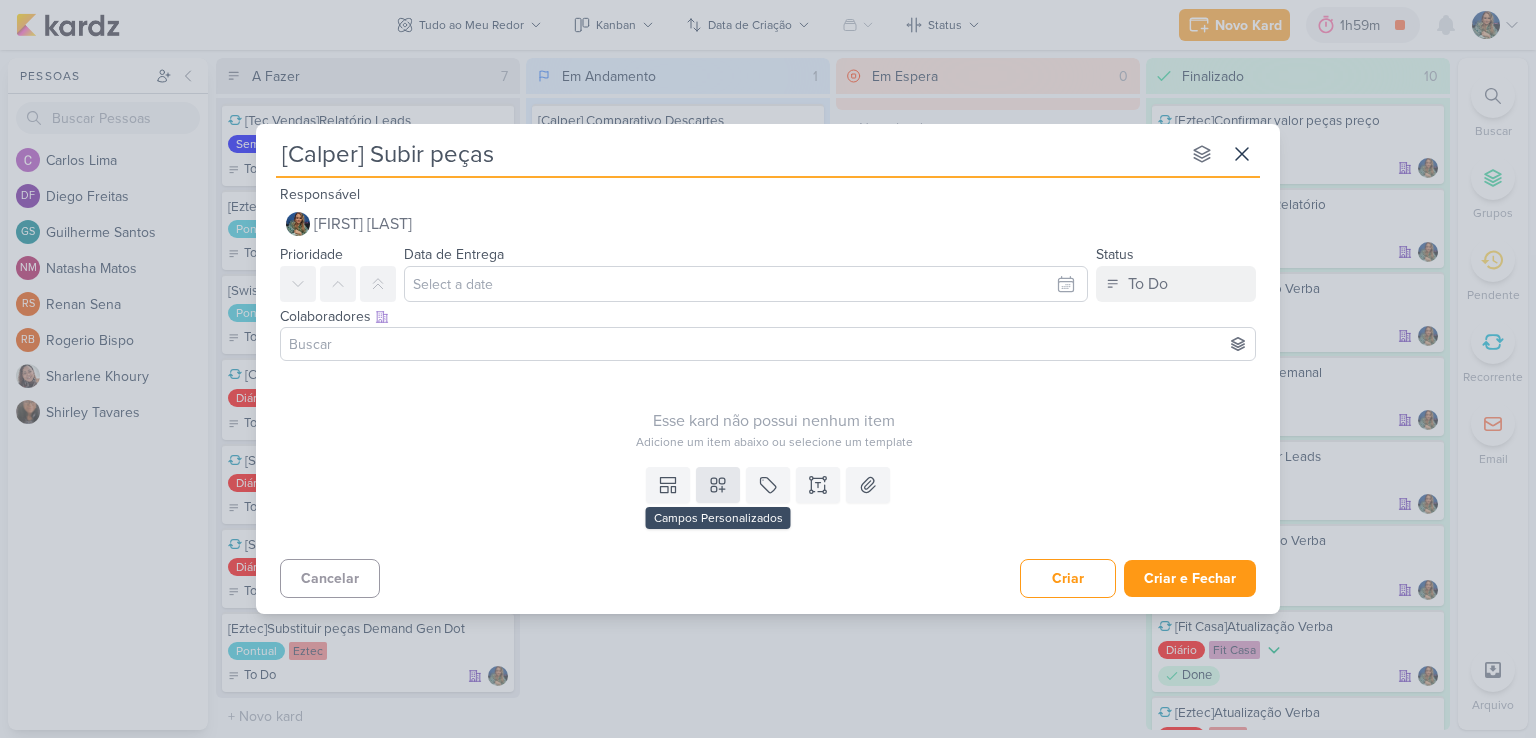 type on "[Calper] Subir peças" 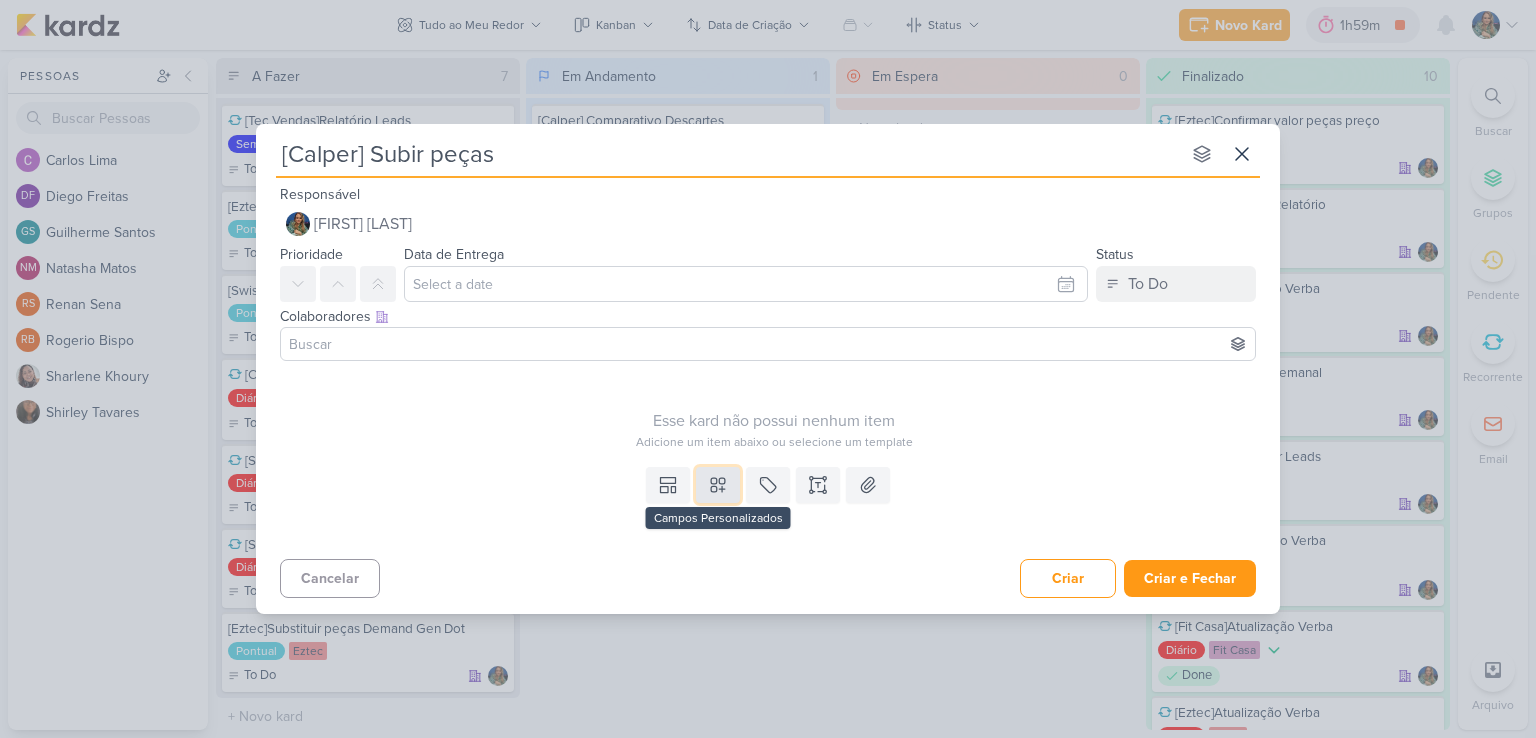 click 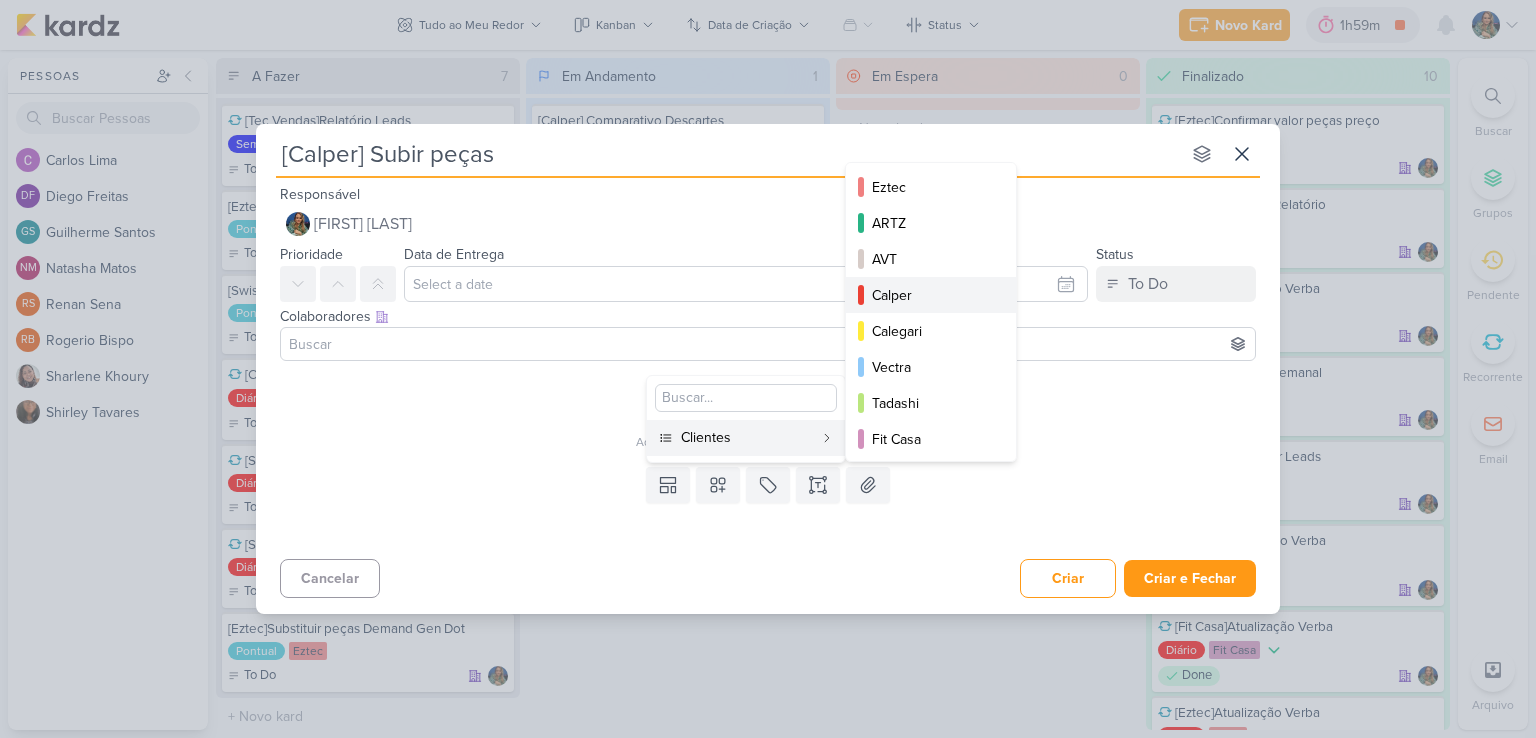 click on "Calper" at bounding box center [932, 295] 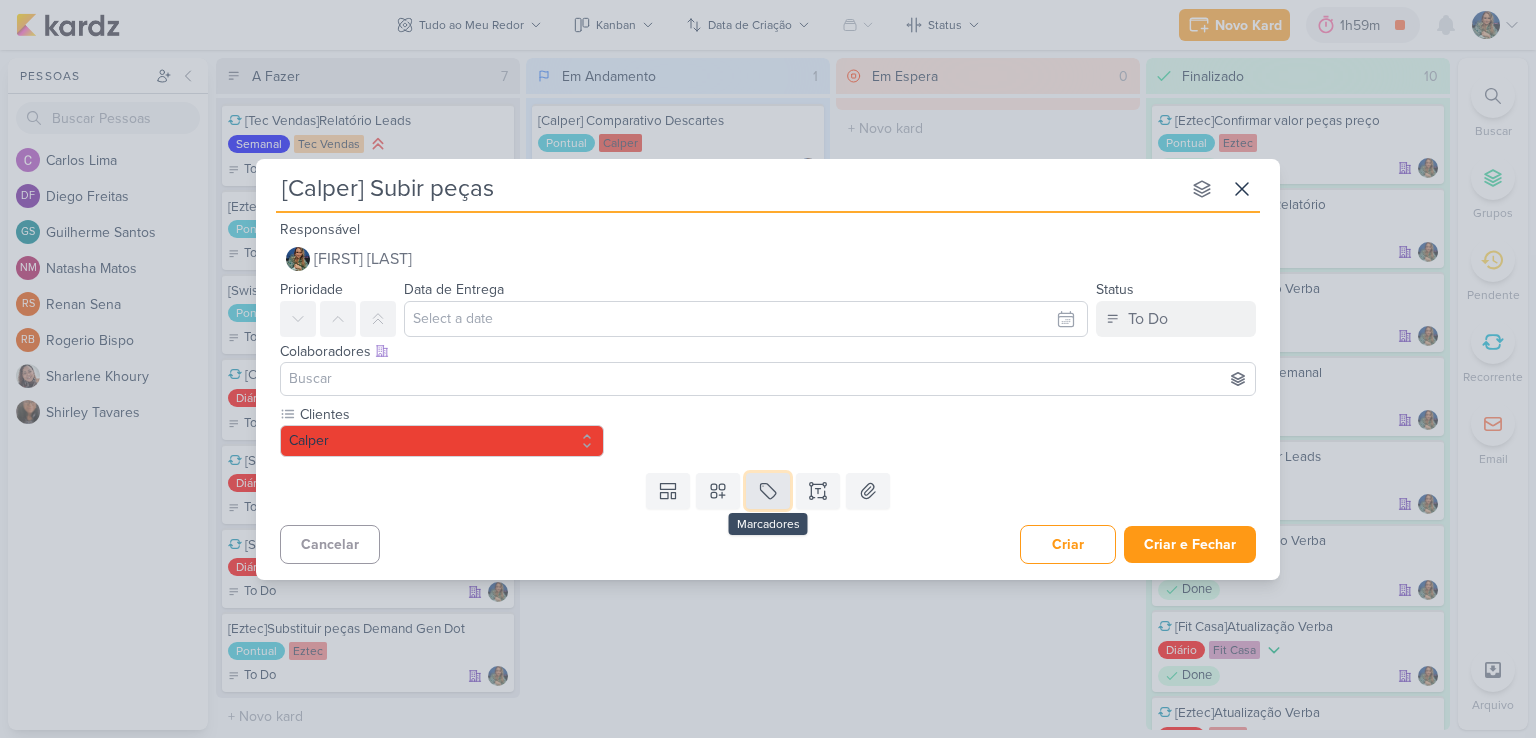 click at bounding box center (768, 491) 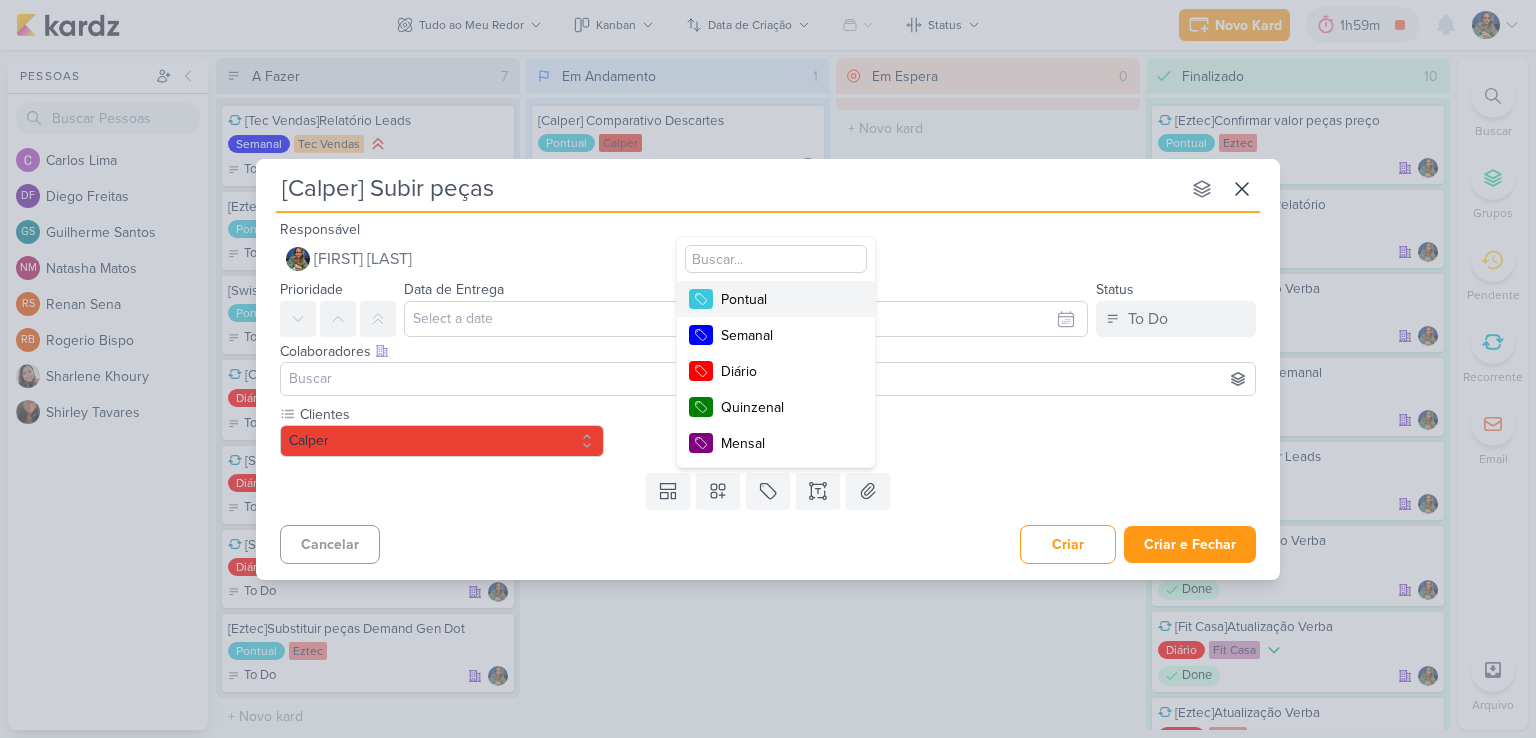 click on "Pontual" at bounding box center [786, 299] 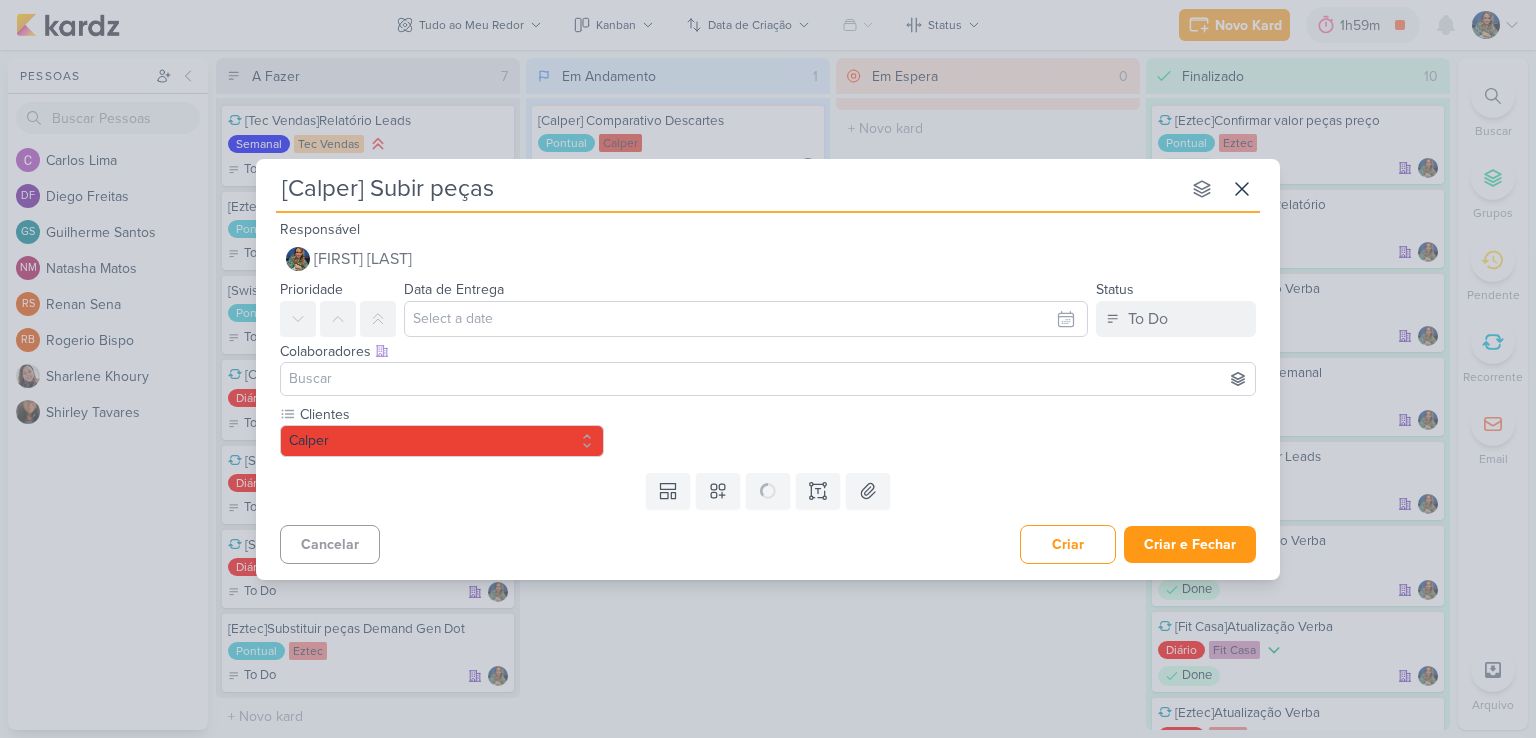 type 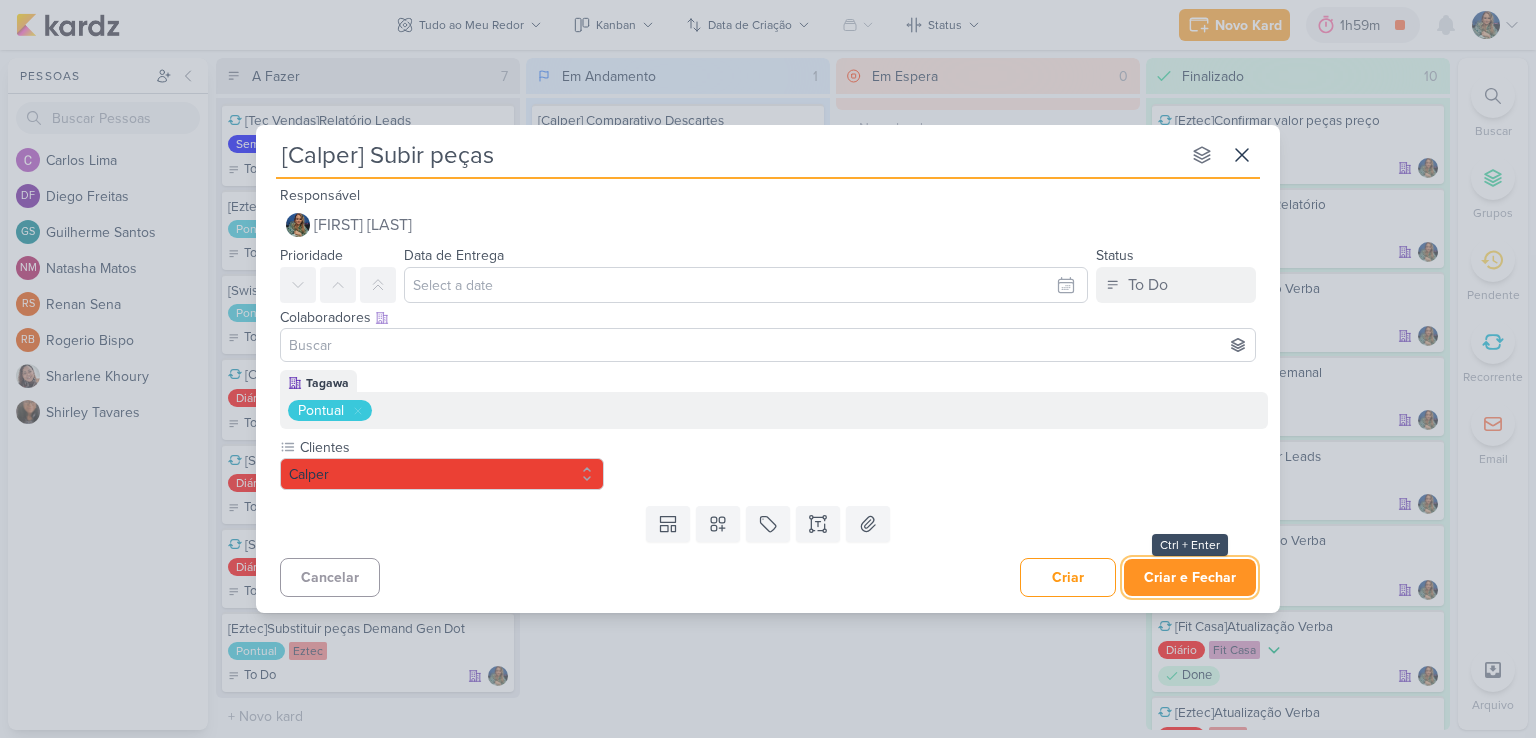 click on "Criar e Fechar" at bounding box center [1190, 577] 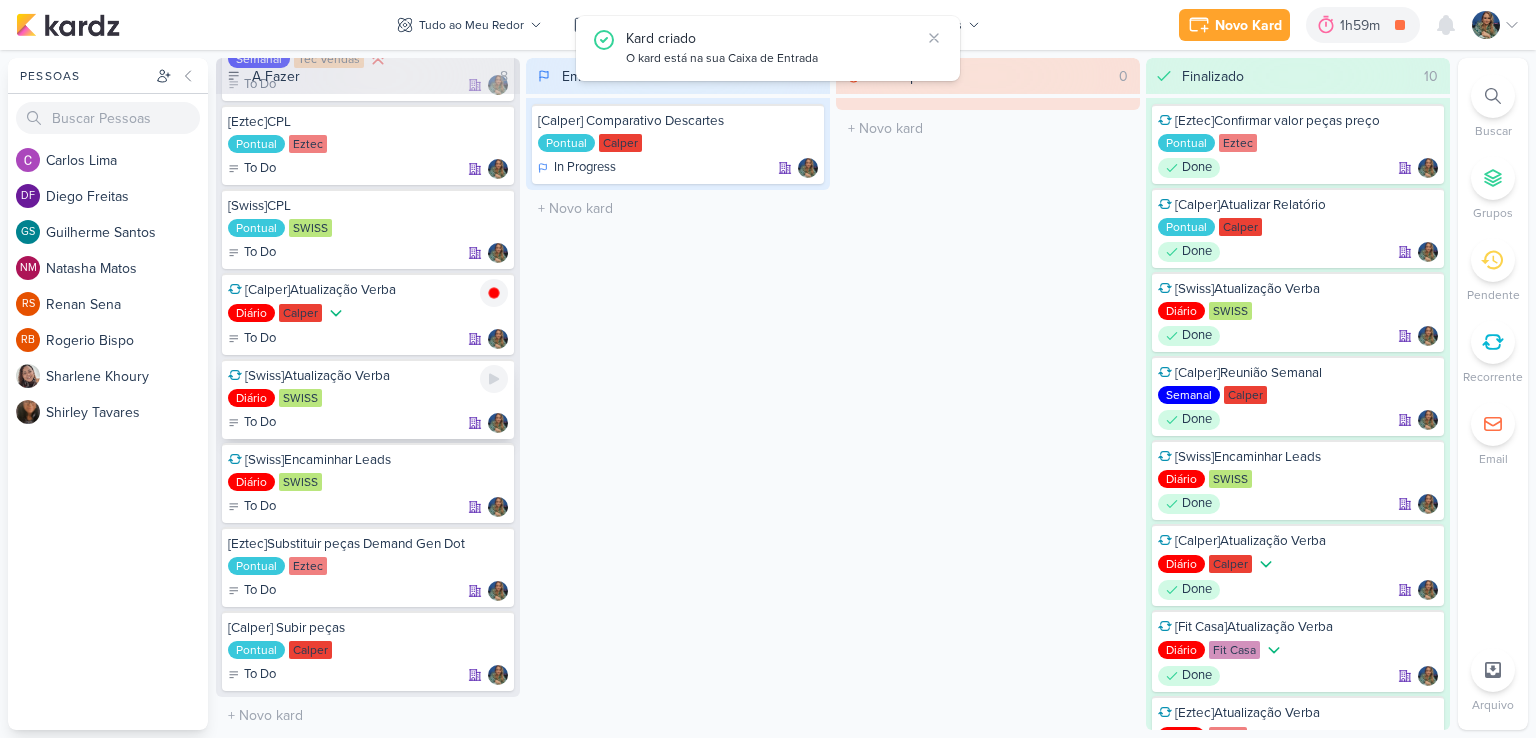 scroll, scrollTop: 0, scrollLeft: 0, axis: both 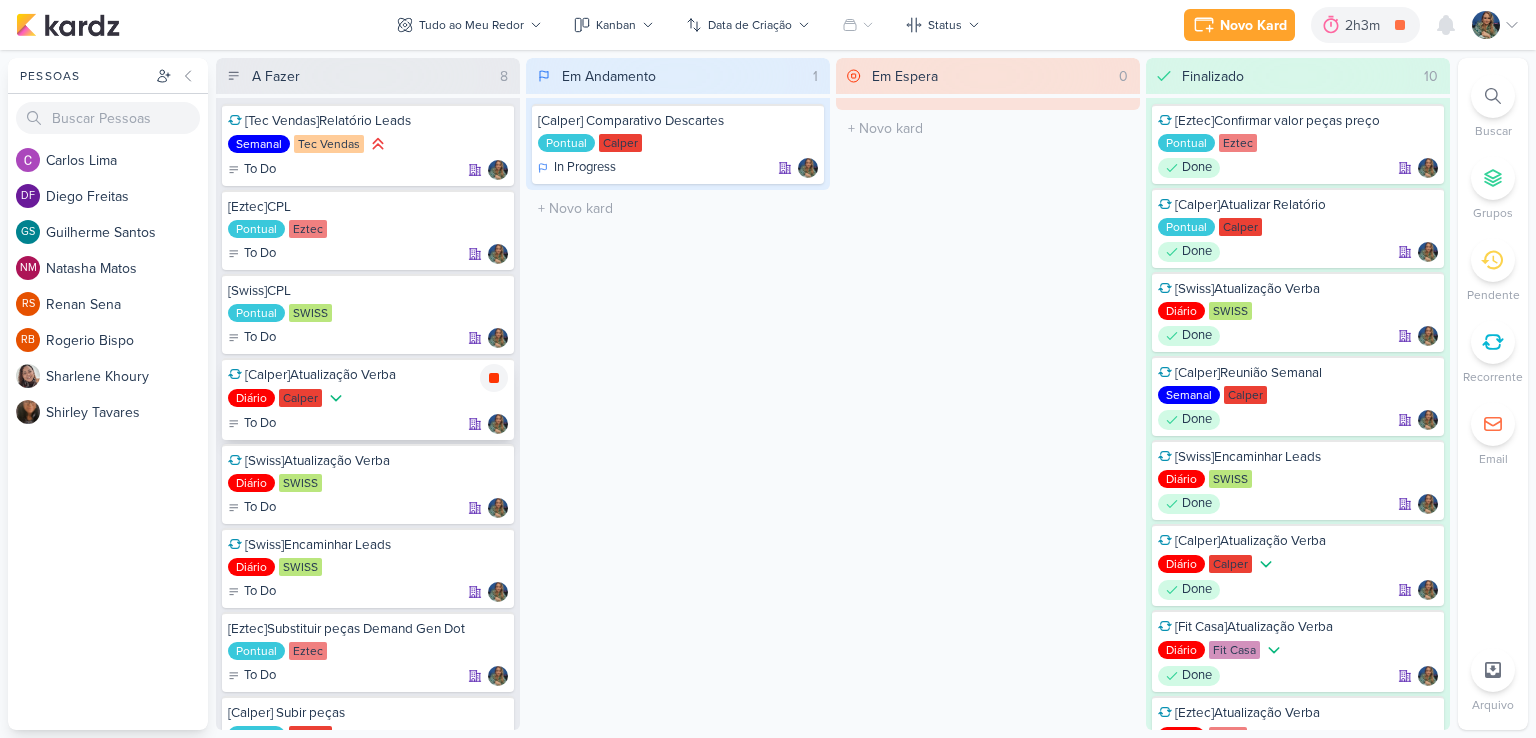 click 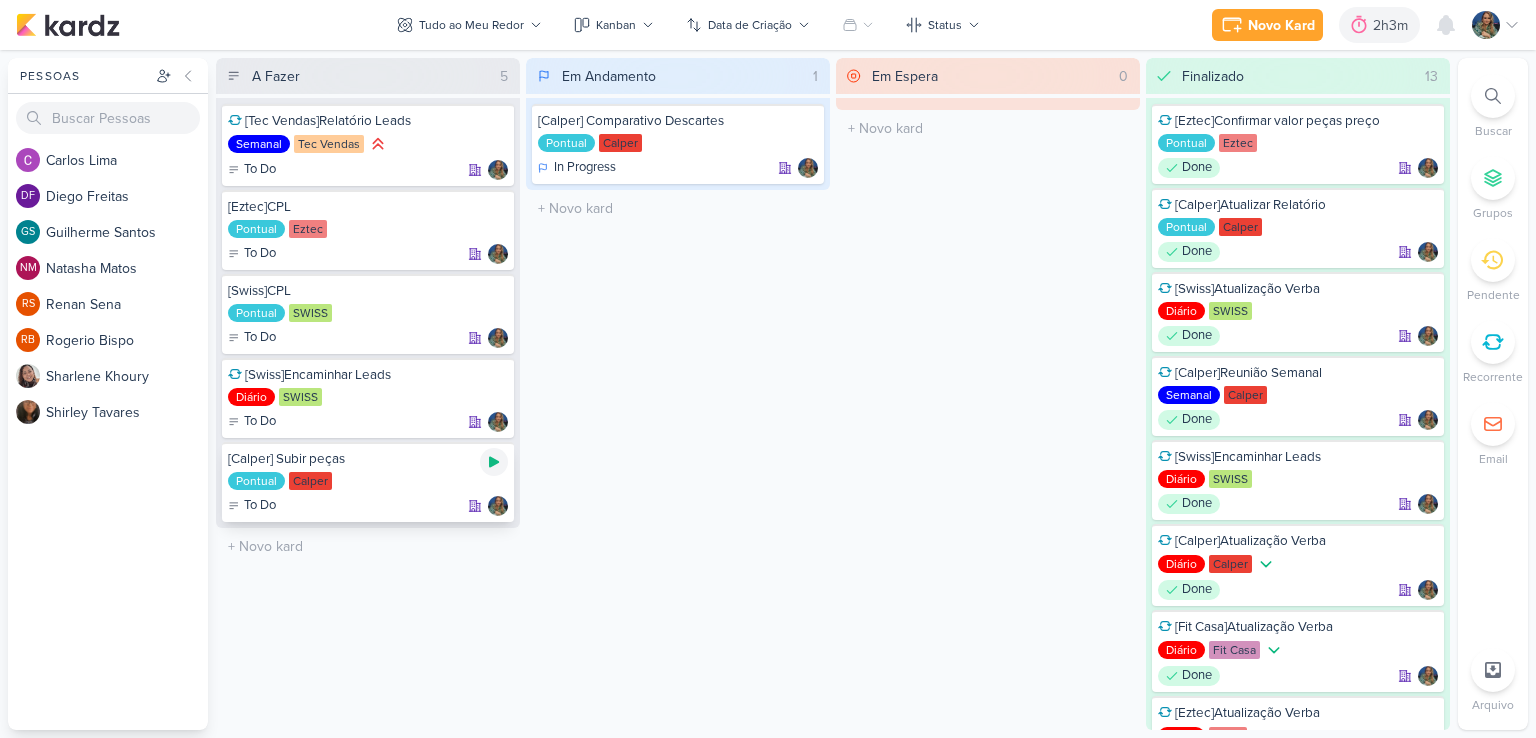 click 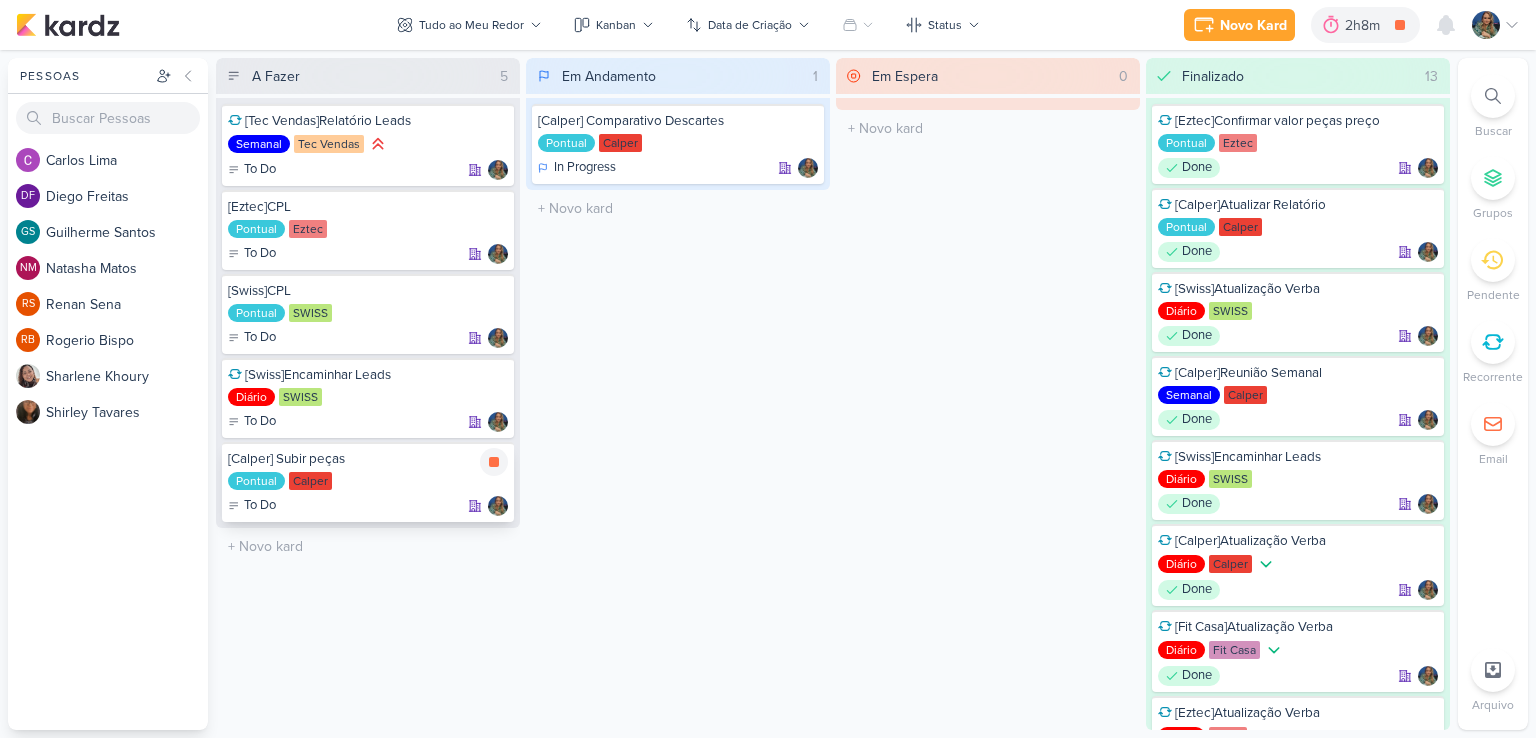 click at bounding box center (494, 462) 